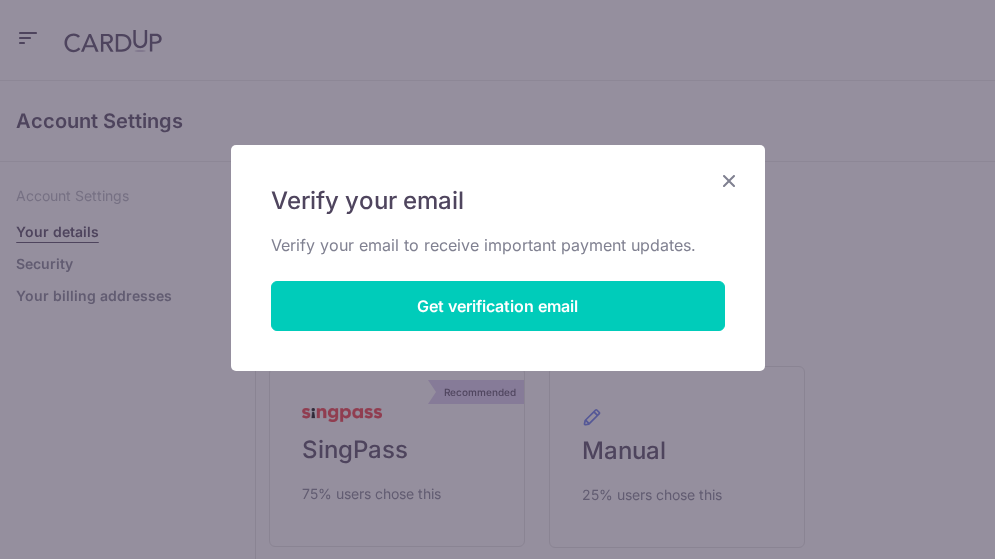 scroll, scrollTop: 0, scrollLeft: 0, axis: both 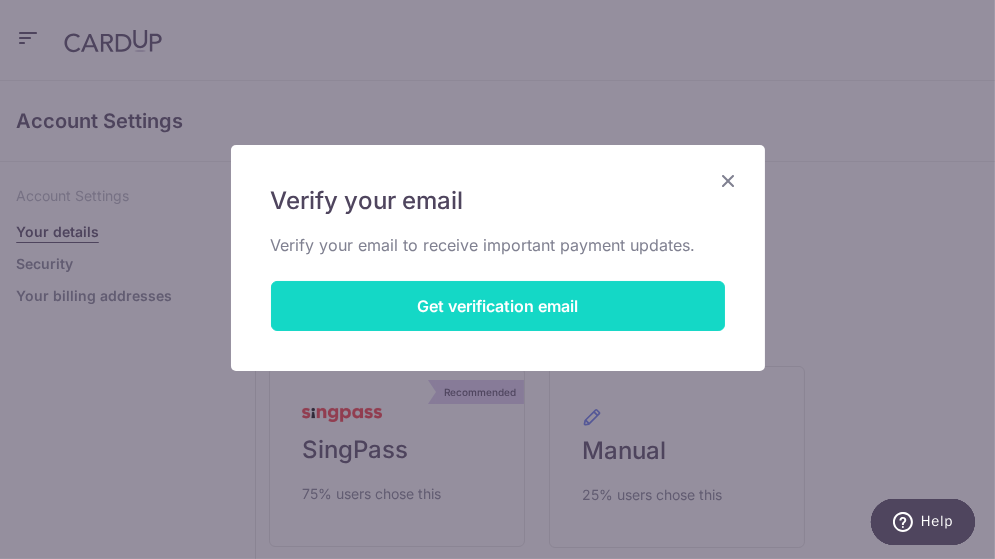 click on "Get verification email" at bounding box center (498, 306) 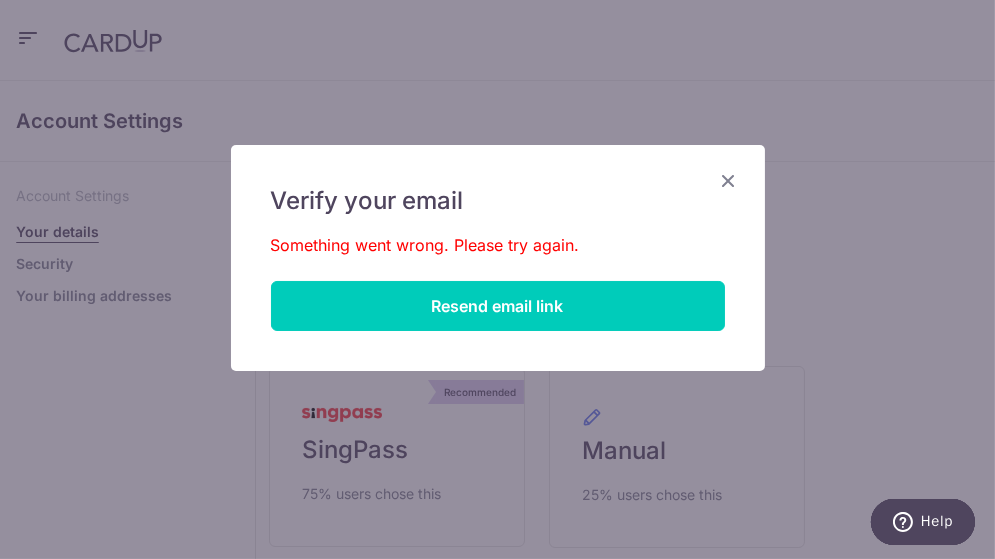 click at bounding box center (729, 180) 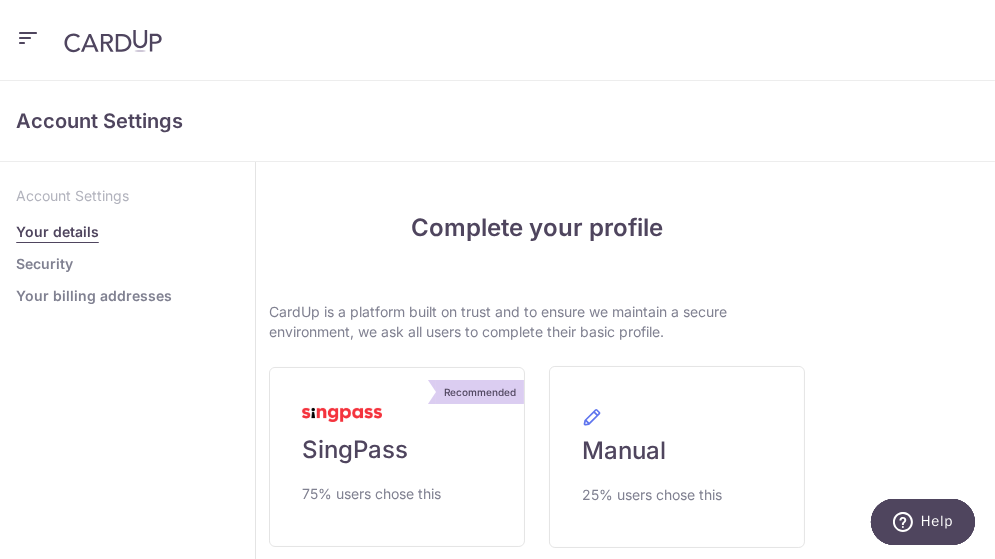 click at bounding box center (497, 40) 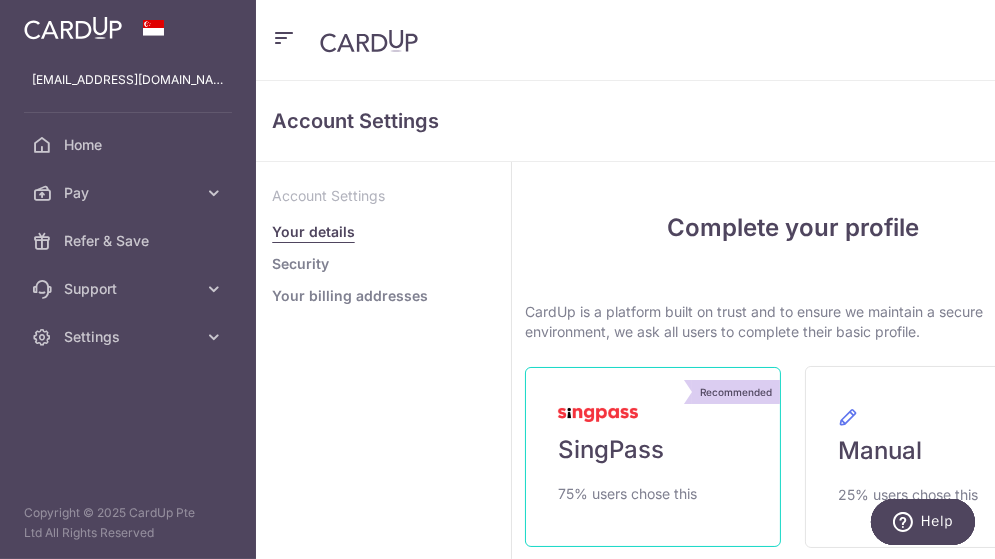 click on "SingPass" at bounding box center [611, 450] 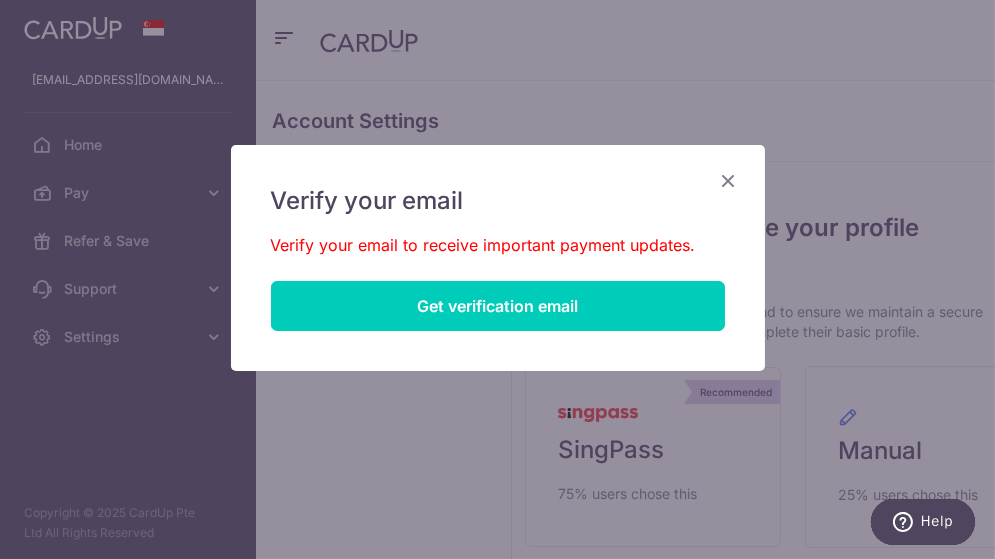 click at bounding box center [729, 180] 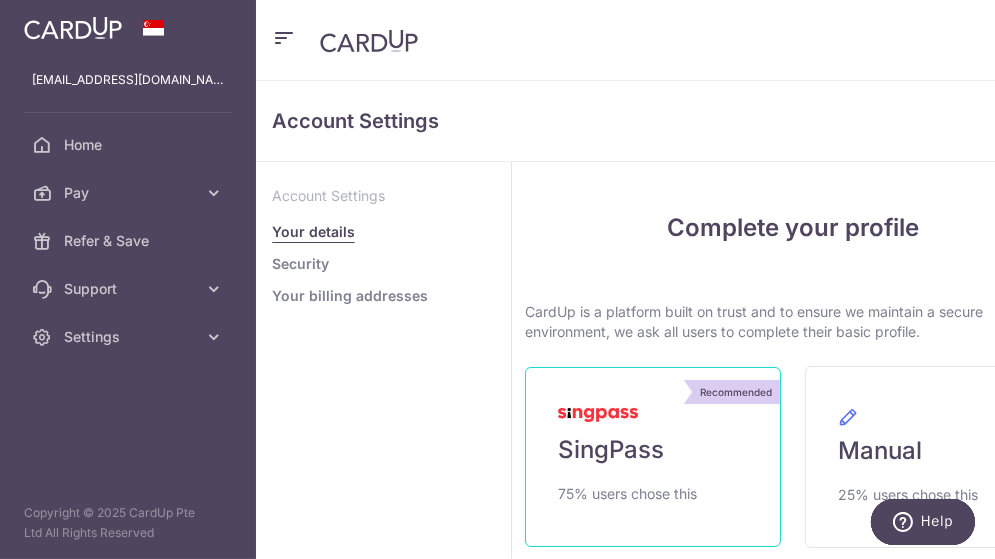 click on "Recommended
SingPass
75% users chose this" at bounding box center [653, 457] 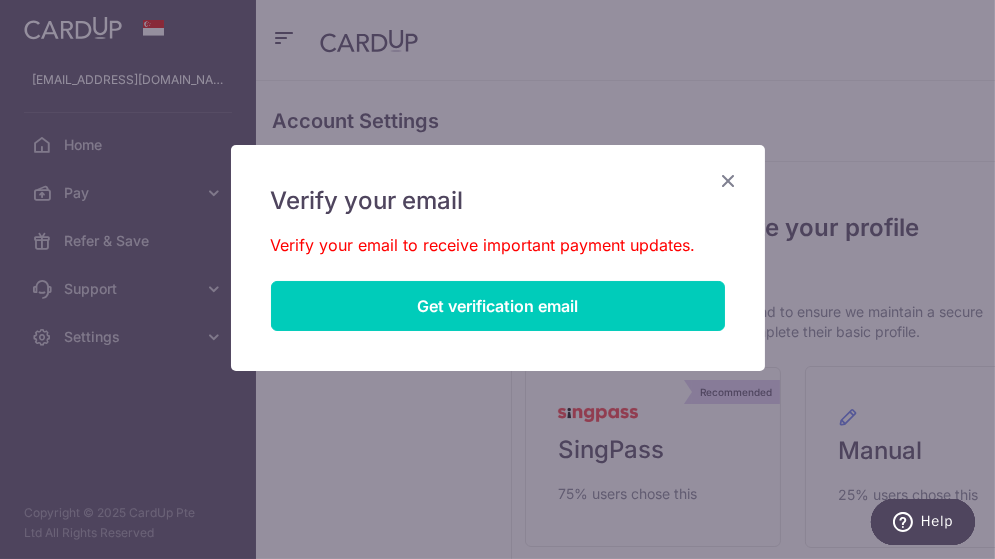 click at bounding box center (729, 180) 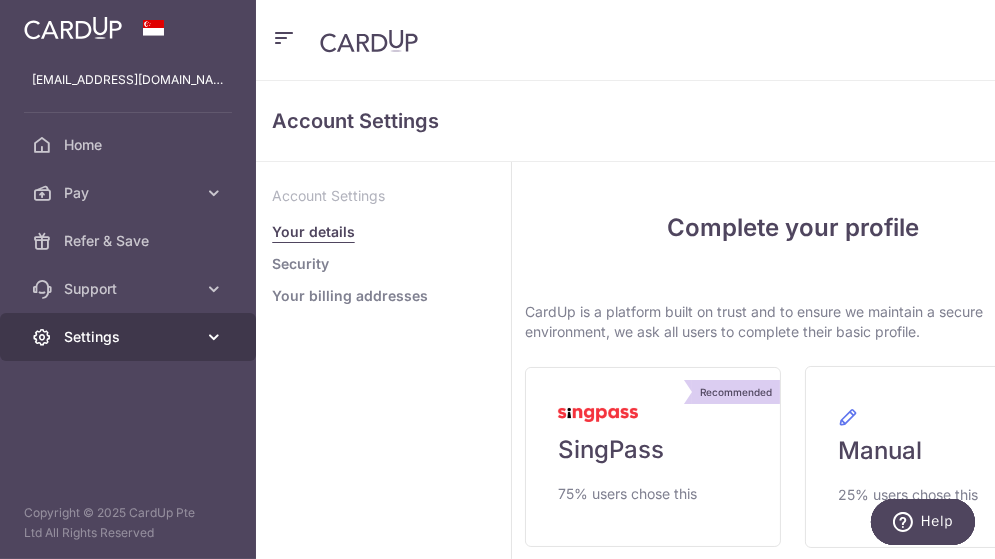 click on "Settings" at bounding box center (128, 337) 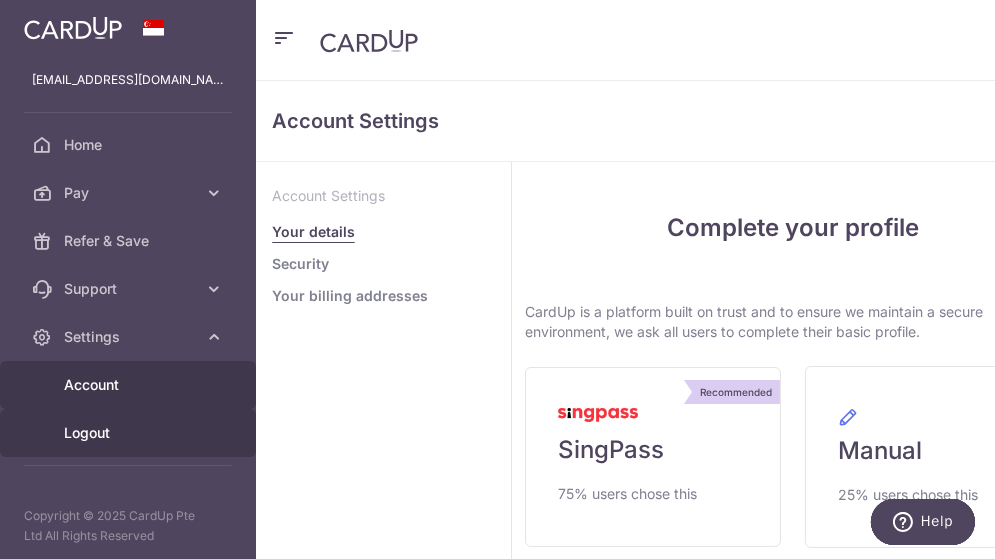 drag, startPoint x: 102, startPoint y: 464, endPoint x: 99, endPoint y: 454, distance: 10.440307 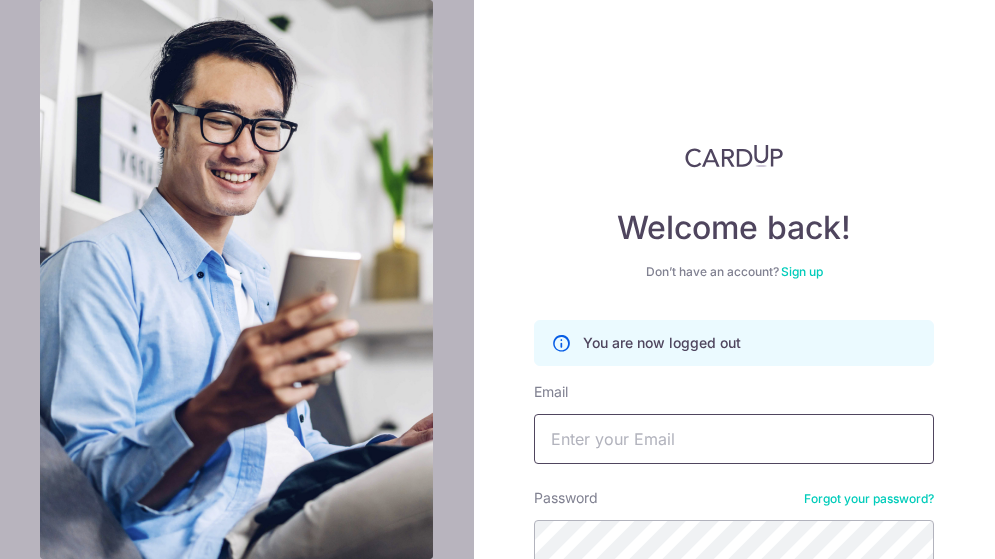 scroll, scrollTop: 0, scrollLeft: 0, axis: both 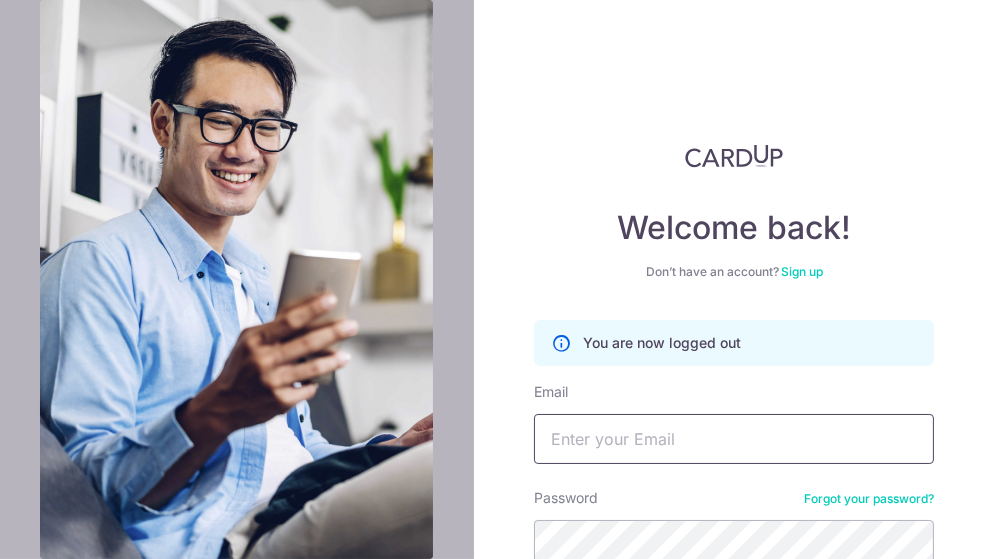 click on "Email" at bounding box center [734, 439] 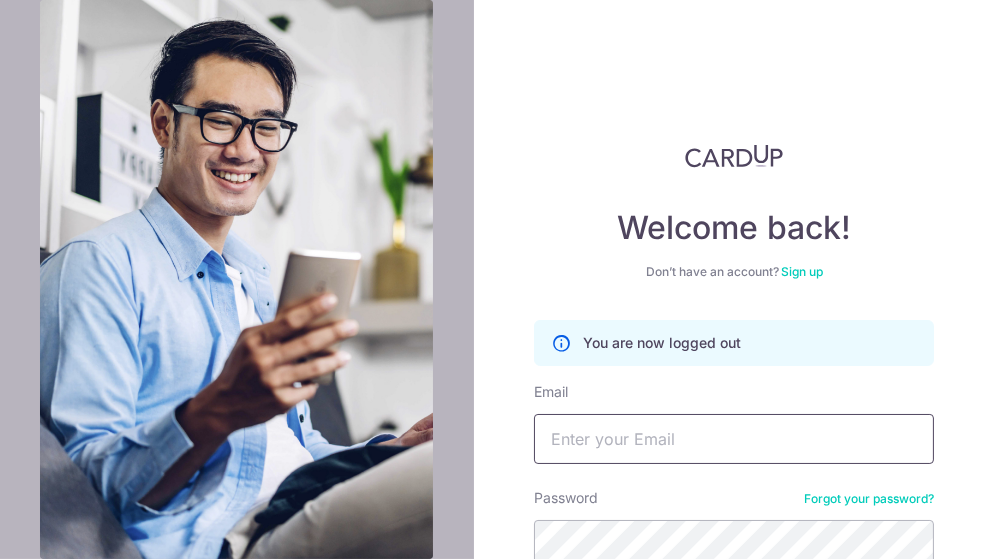 type on "[EMAIL_ADDRESS][DOMAIN_NAME]" 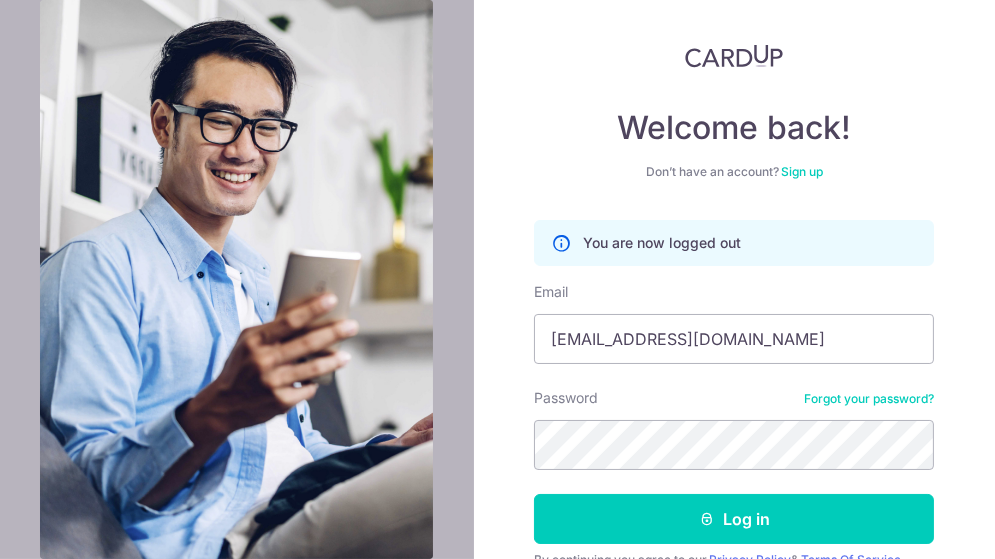 scroll, scrollTop: 196, scrollLeft: 0, axis: vertical 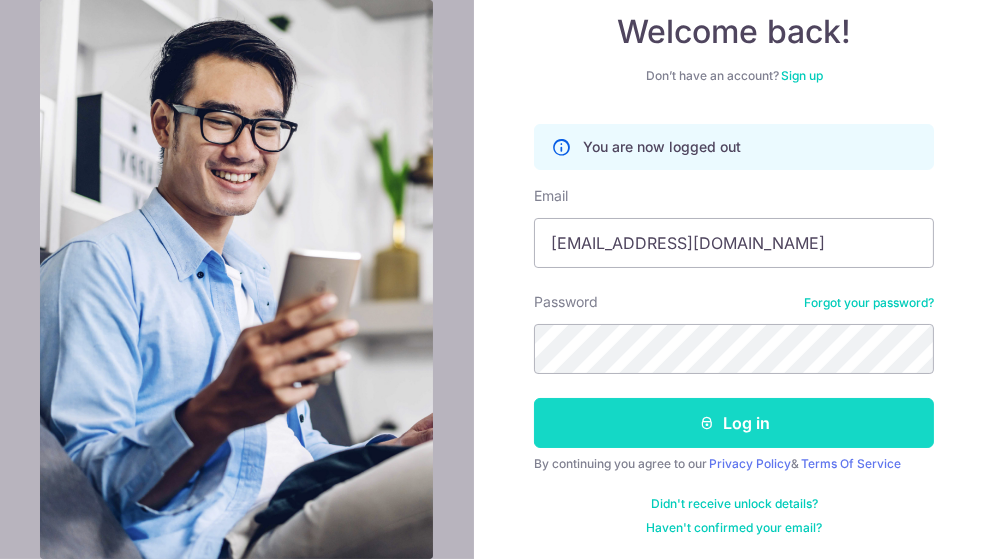 click on "Log in" at bounding box center (734, 423) 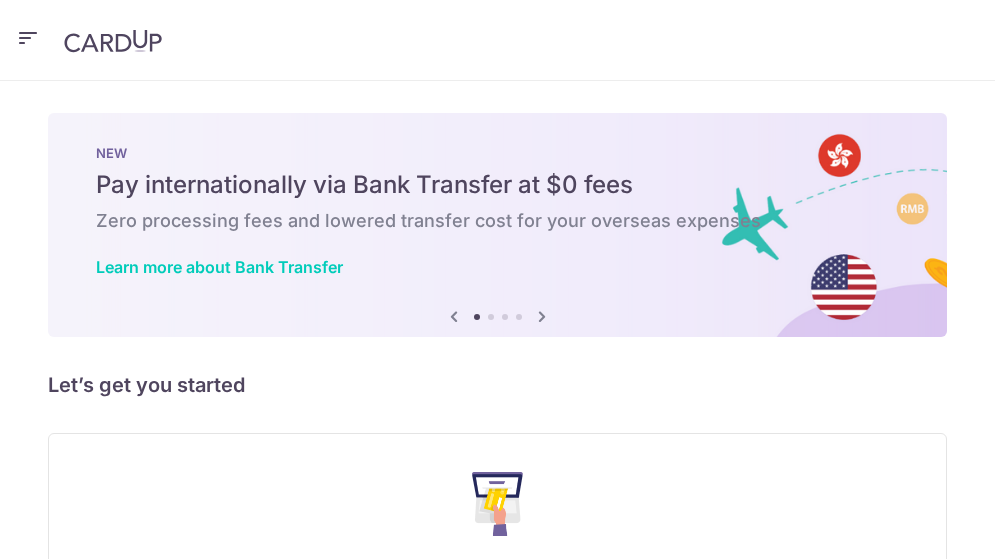 scroll, scrollTop: 0, scrollLeft: 0, axis: both 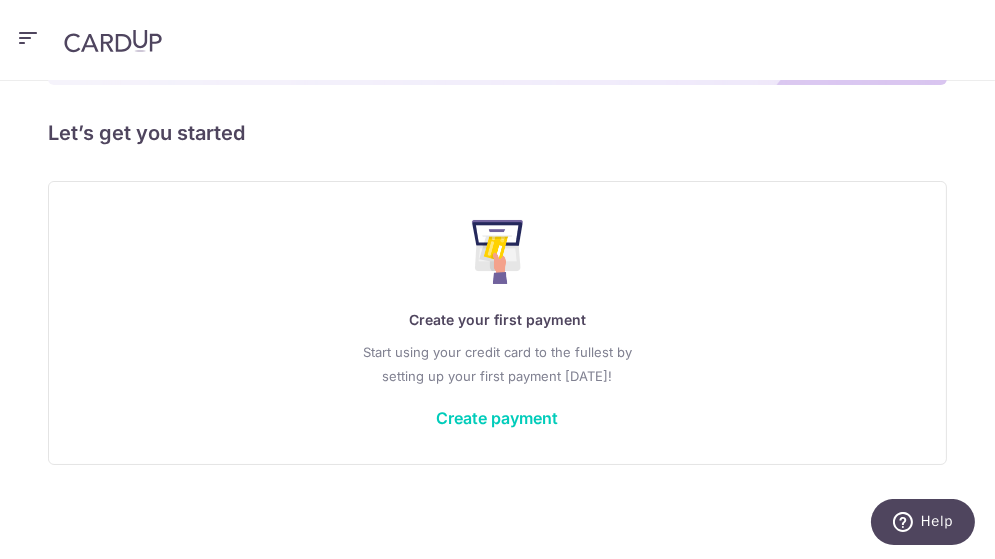 click on "Create your first payment
Start using your credit card to the fullest by   setting up your first payment [DATE]!
Create payment" at bounding box center [497, 322] 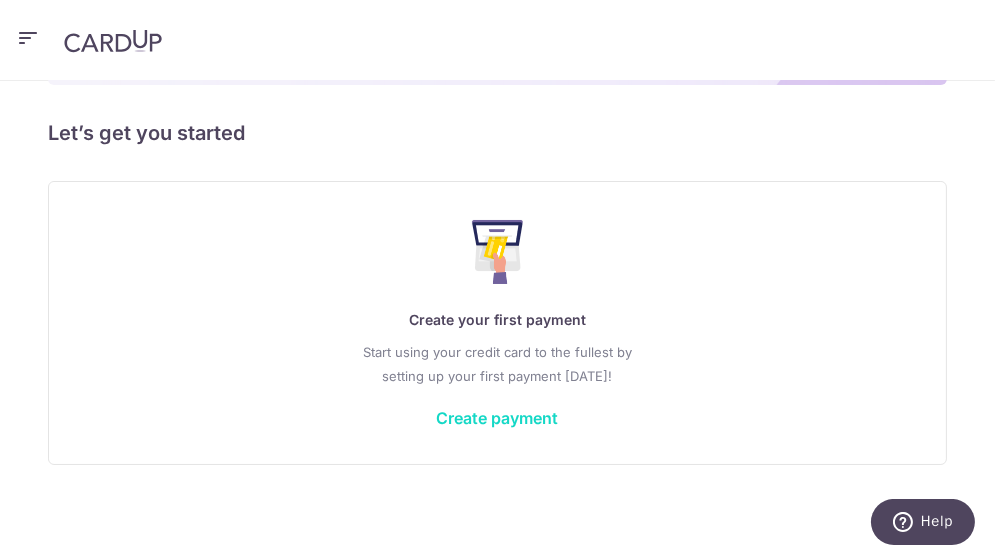 click on "Create payment" at bounding box center (498, 418) 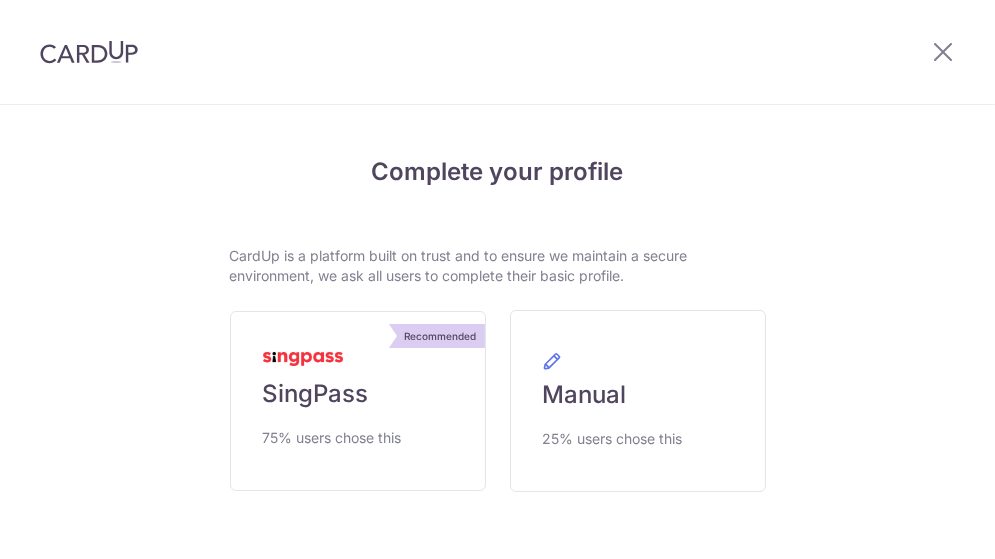 scroll, scrollTop: 0, scrollLeft: 0, axis: both 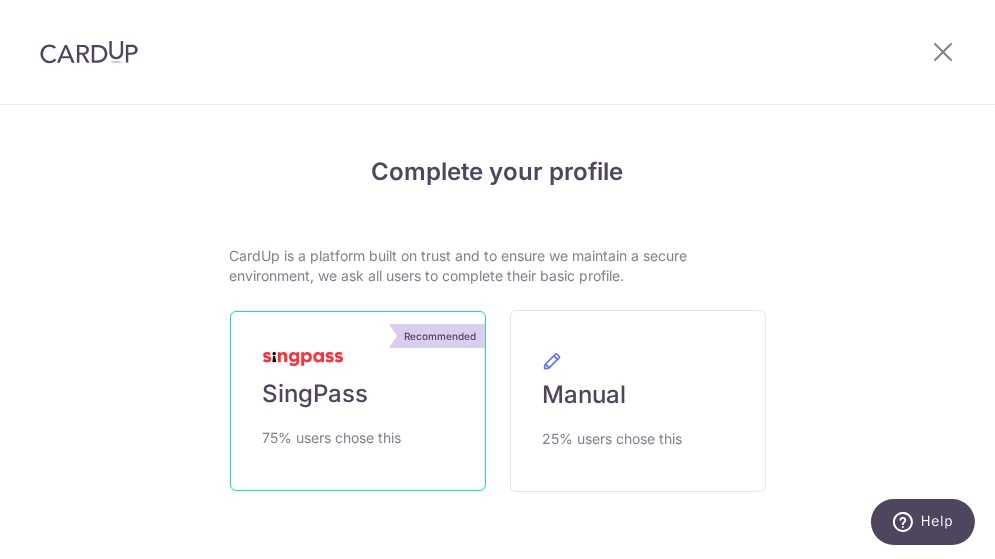 click at bounding box center [303, 359] 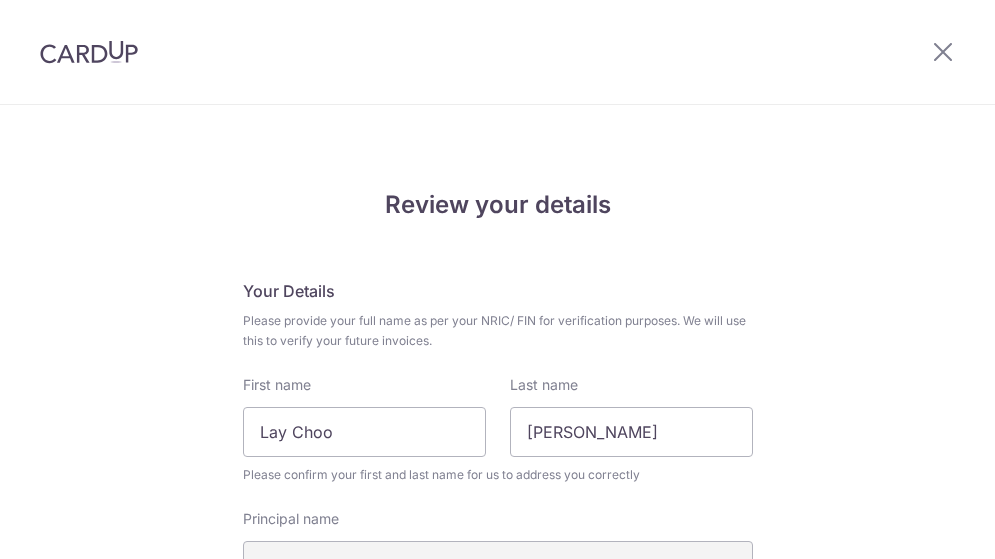 scroll, scrollTop: 0, scrollLeft: 0, axis: both 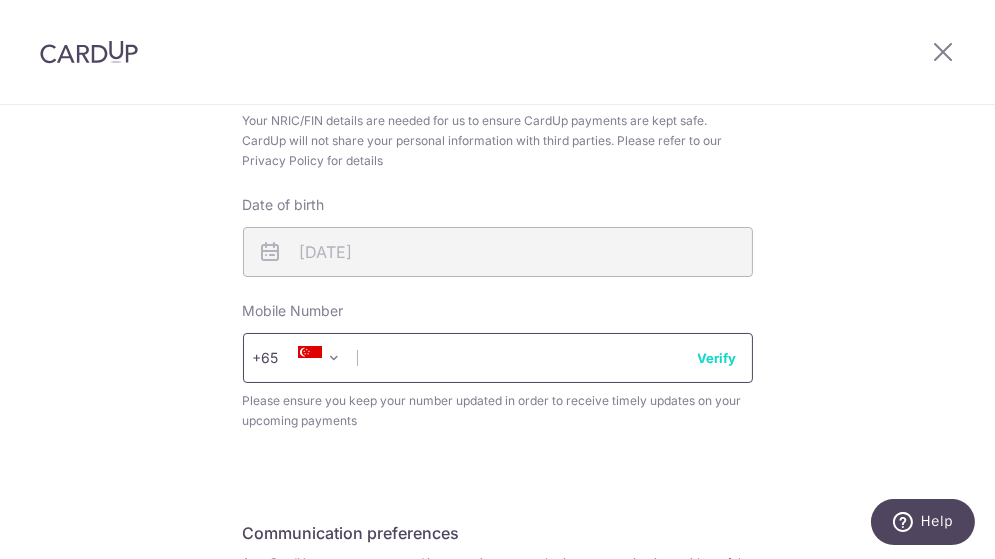 click at bounding box center (498, 358) 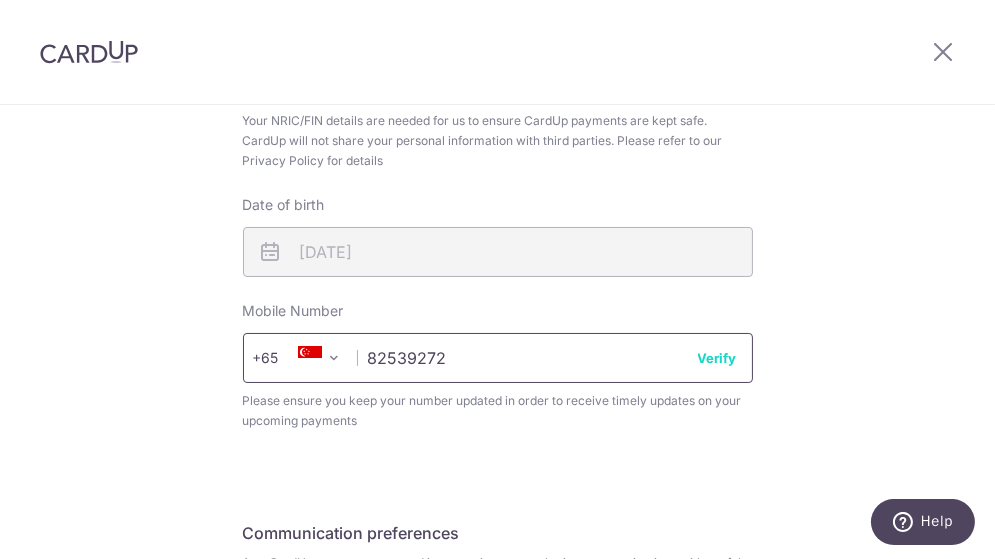 type on "82539272" 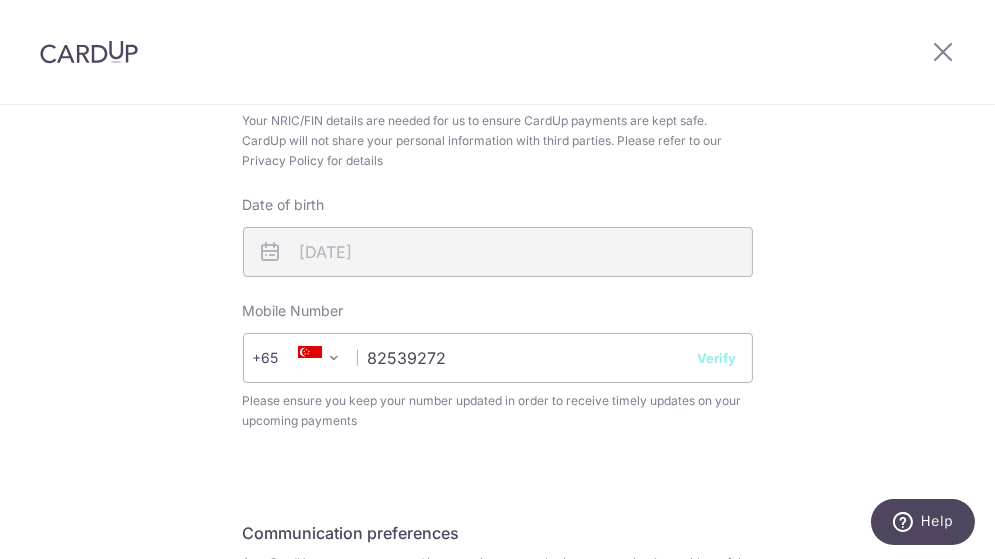 click on "Verify" at bounding box center [717, 358] 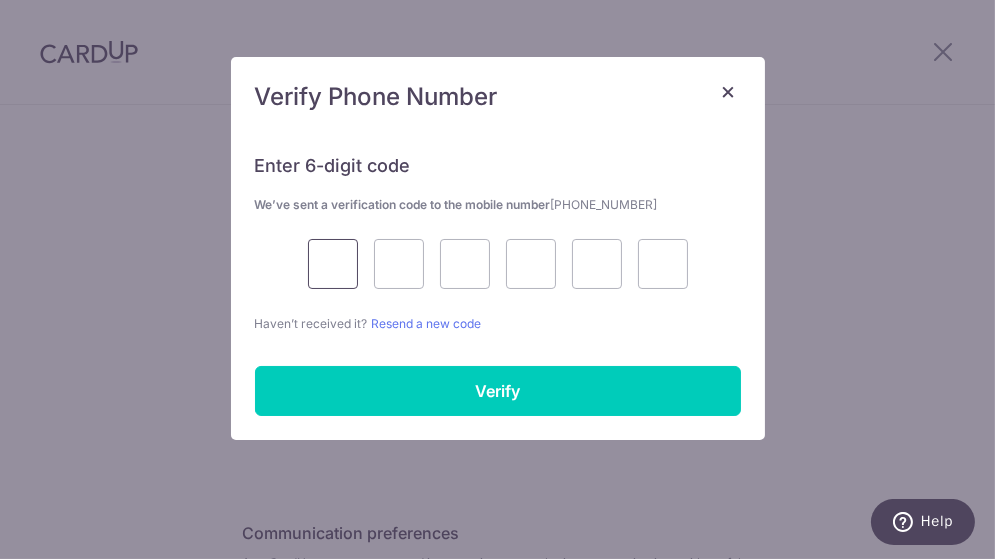click at bounding box center [333, 264] 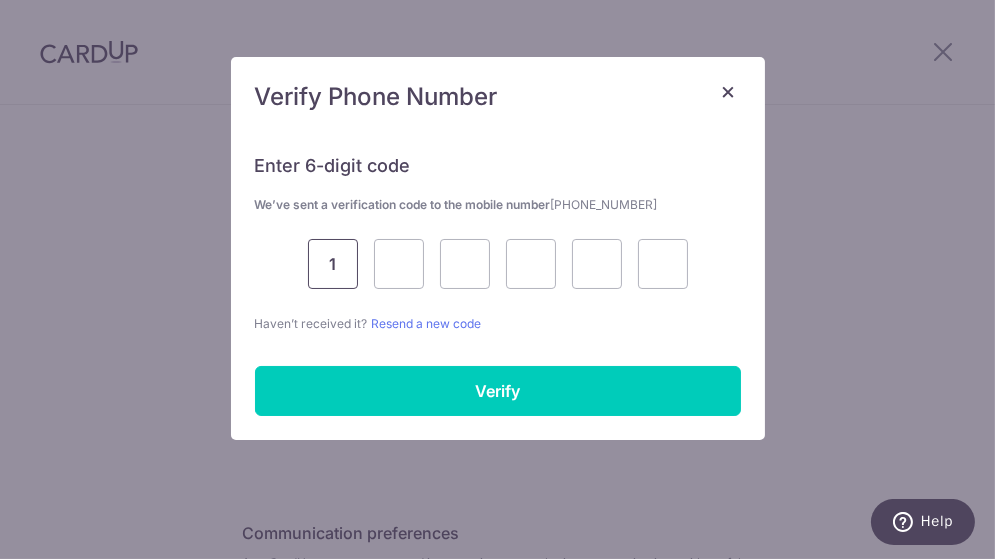 type on "1" 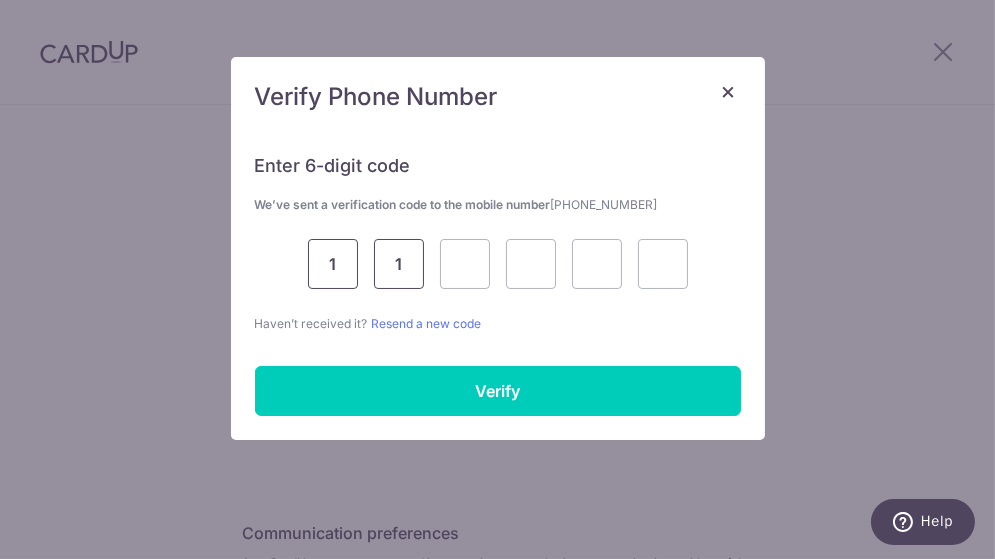 type on "1" 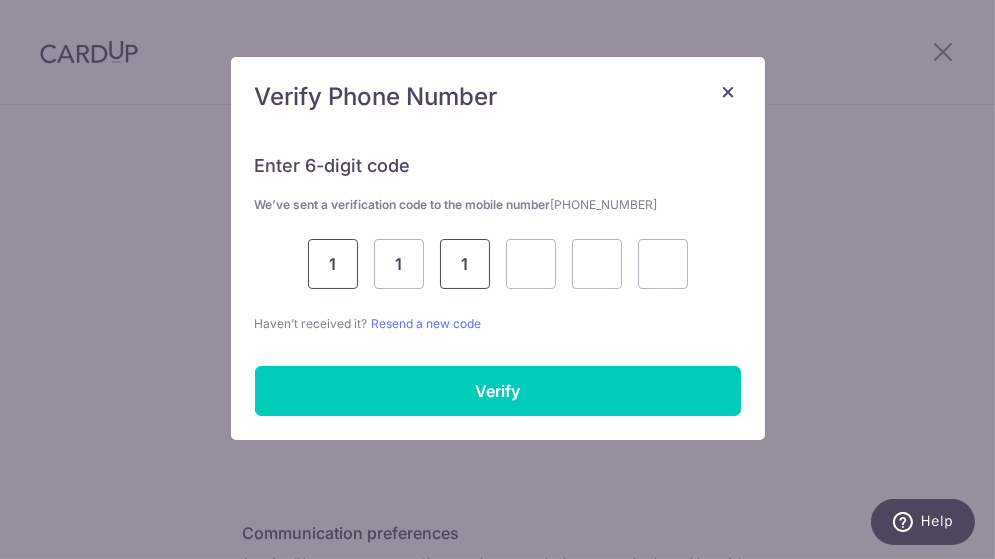 type on "1" 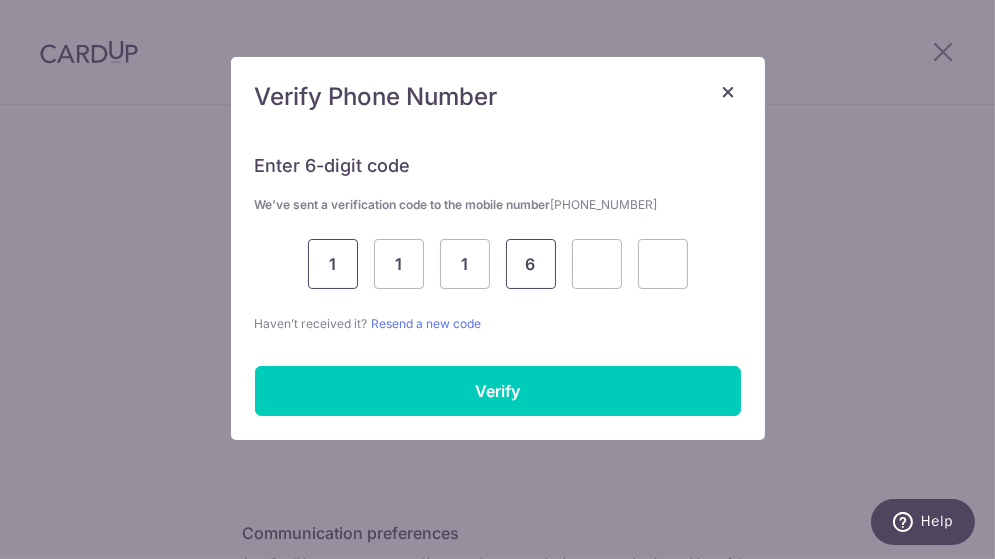 type on "6" 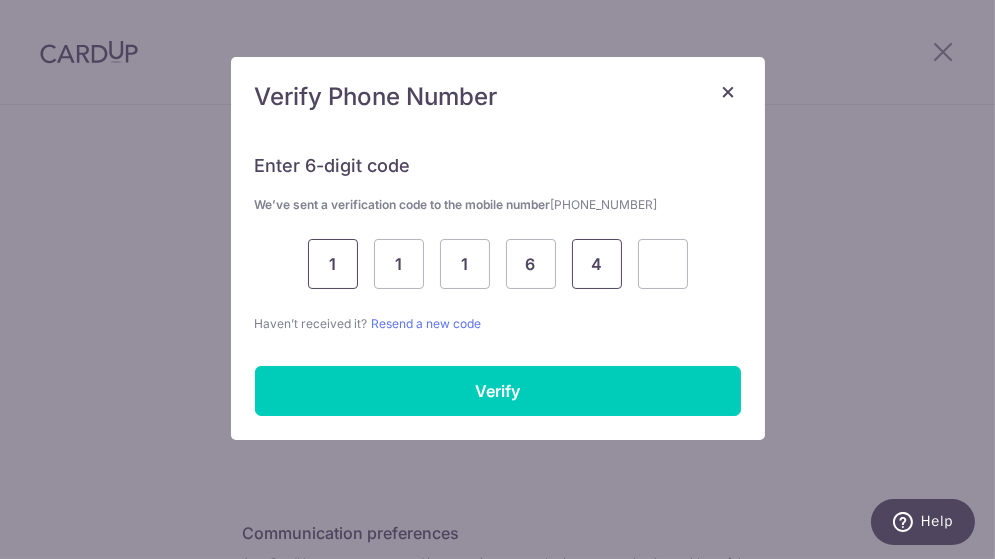 type on "4" 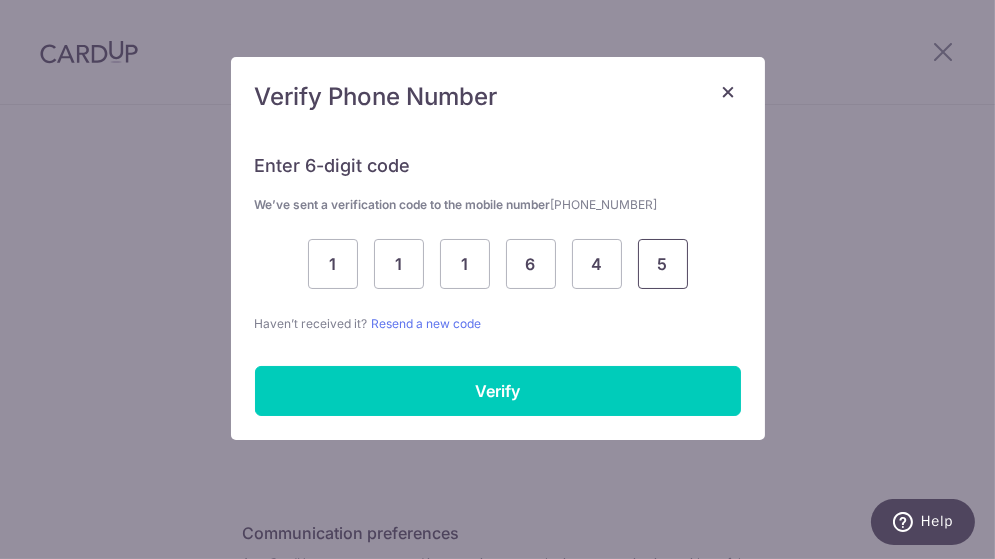 click on "5" at bounding box center [663, 264] 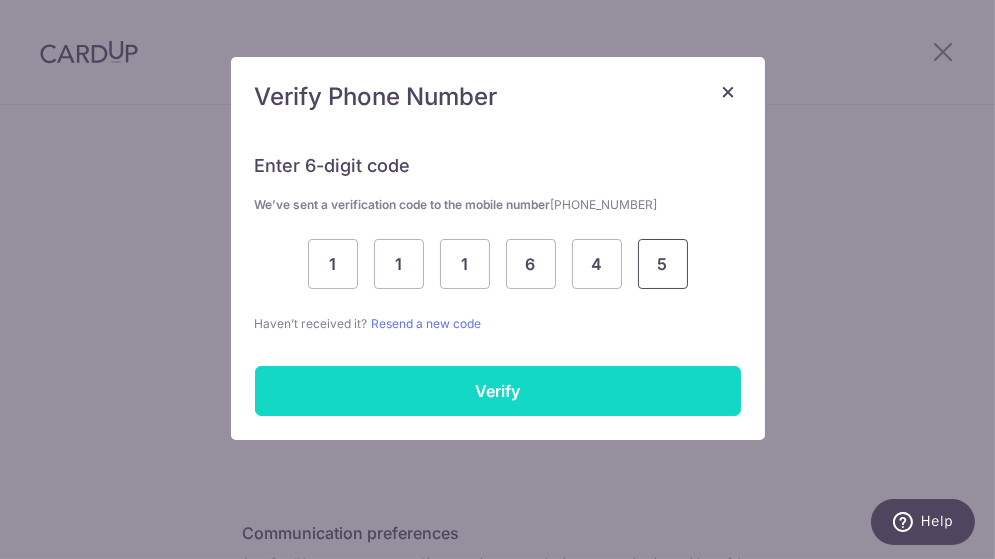 type on "5" 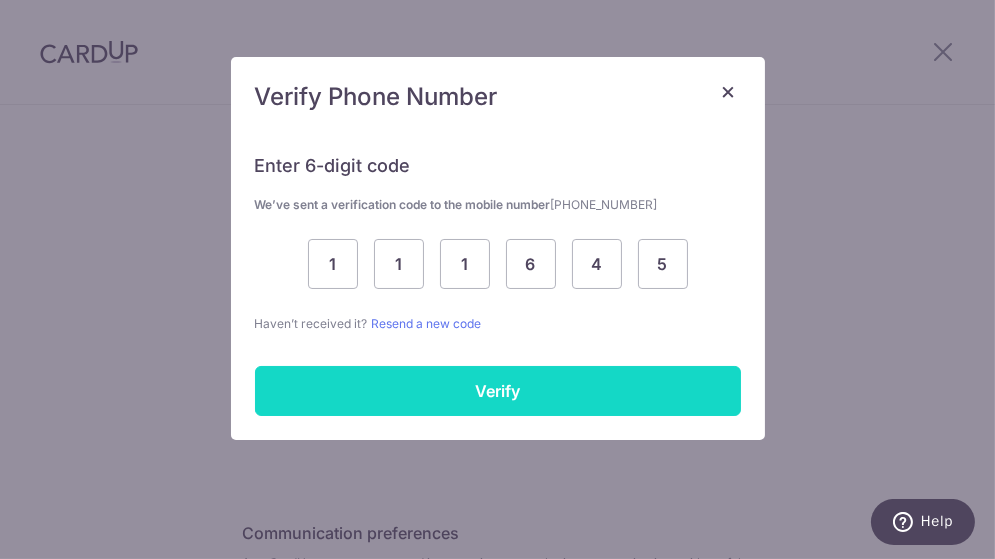 click on "Verify" at bounding box center (498, 391) 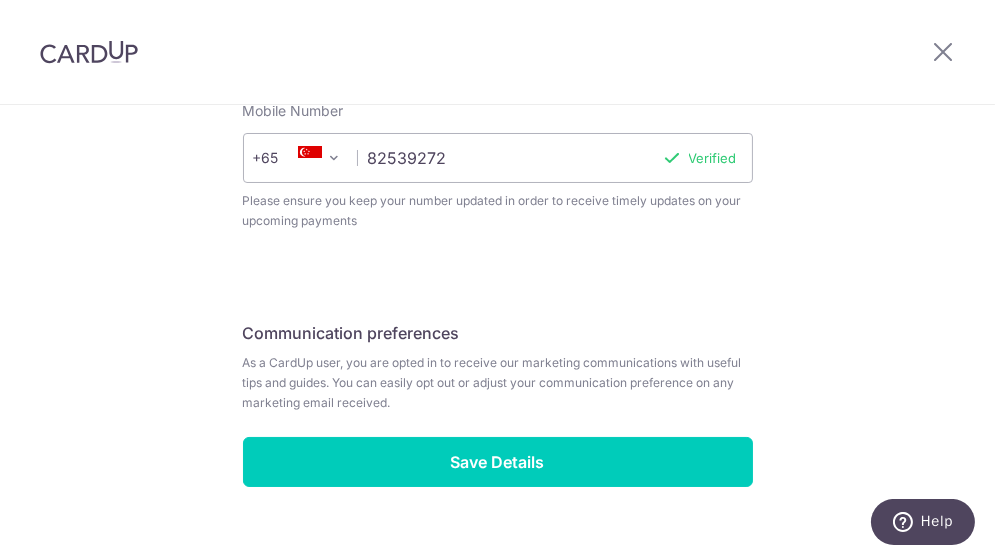 scroll, scrollTop: 937, scrollLeft: 0, axis: vertical 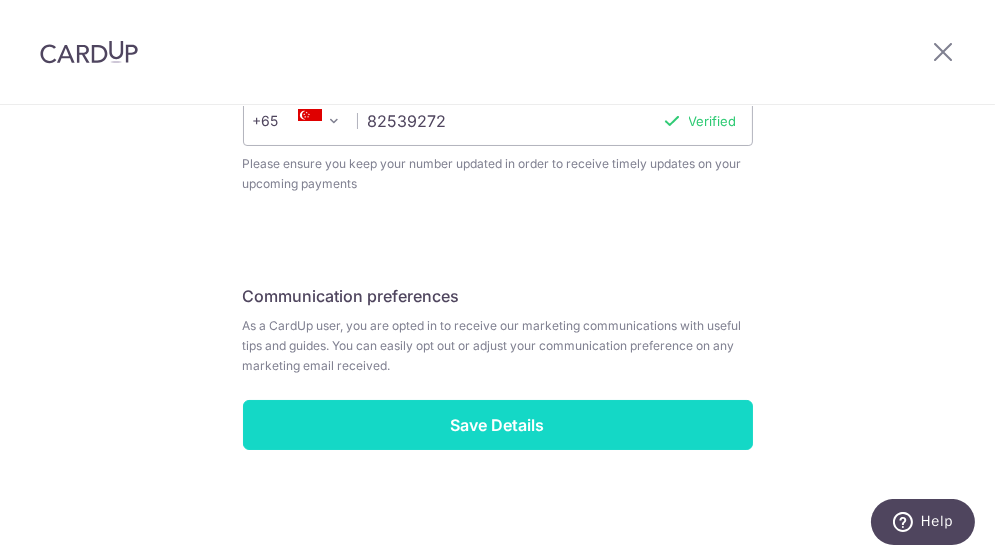 click on "Save Details" at bounding box center [498, 425] 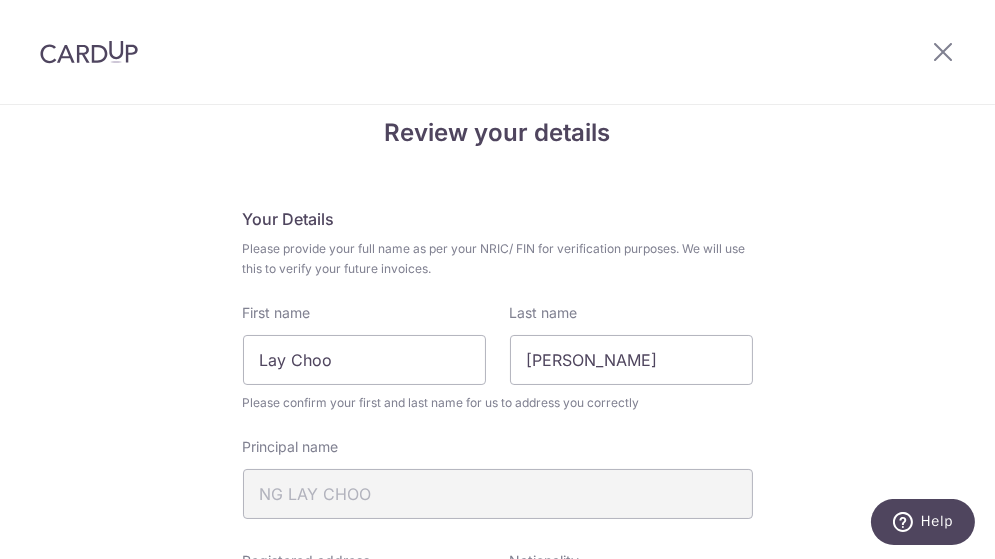 scroll, scrollTop: 0, scrollLeft: 0, axis: both 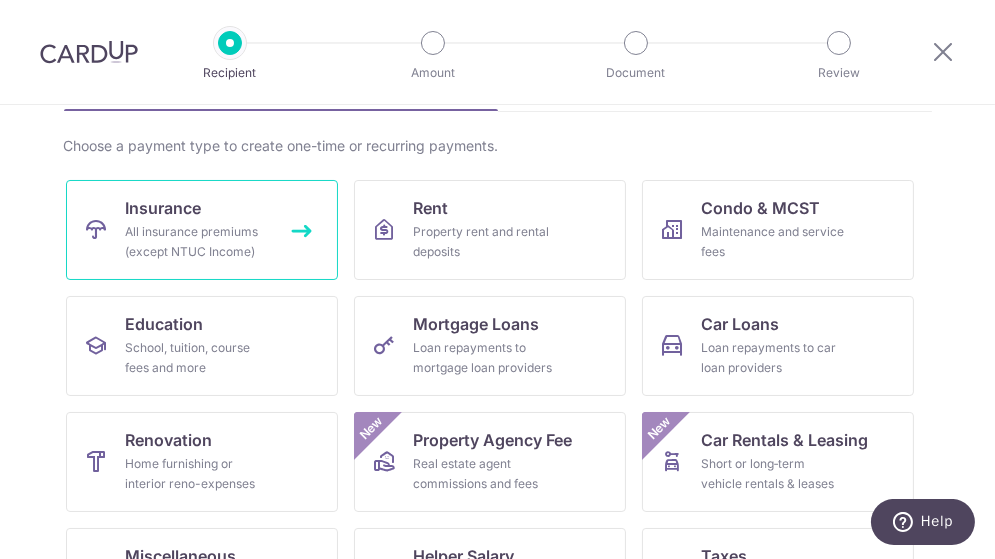 click on "All insurance premiums (except NTUC Income)" at bounding box center [198, 242] 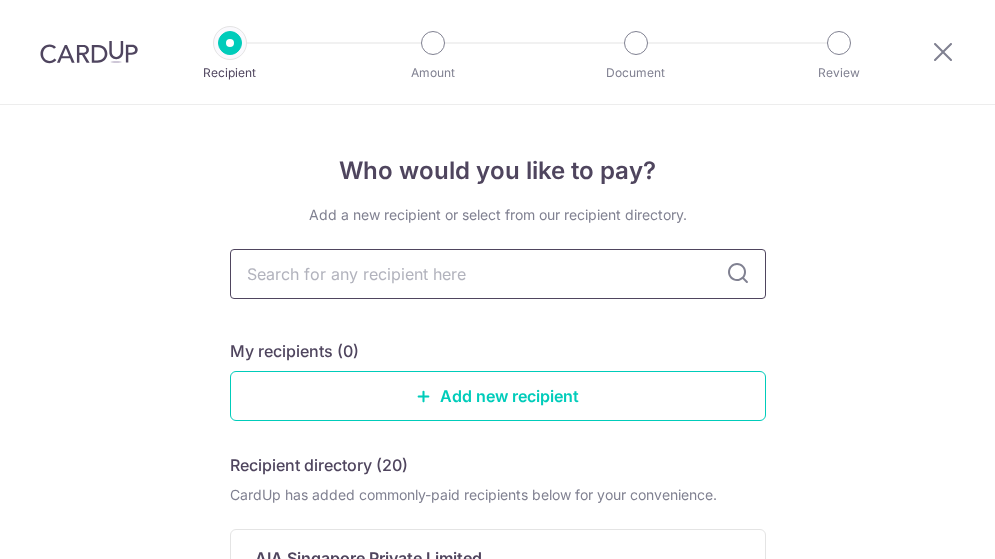 scroll, scrollTop: 0, scrollLeft: 0, axis: both 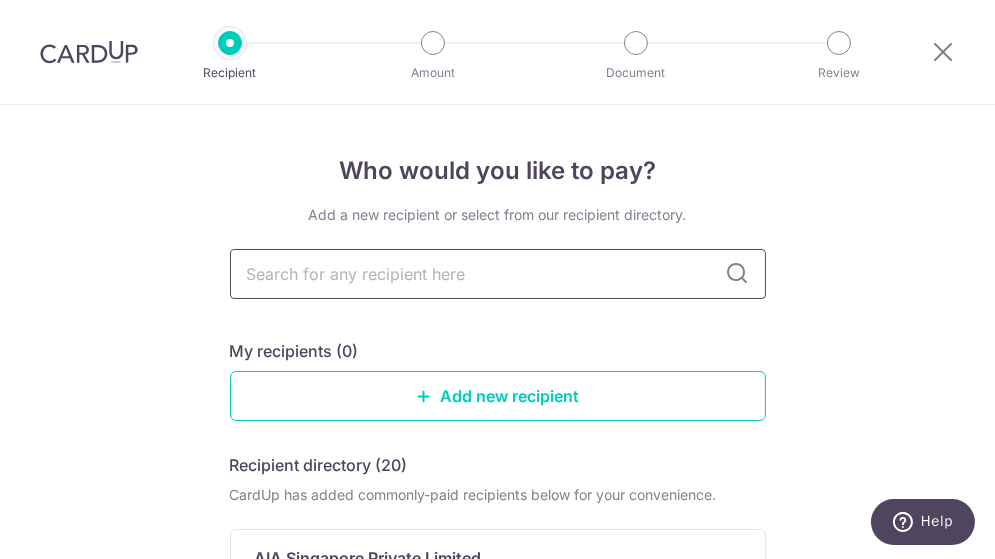 click at bounding box center [498, 274] 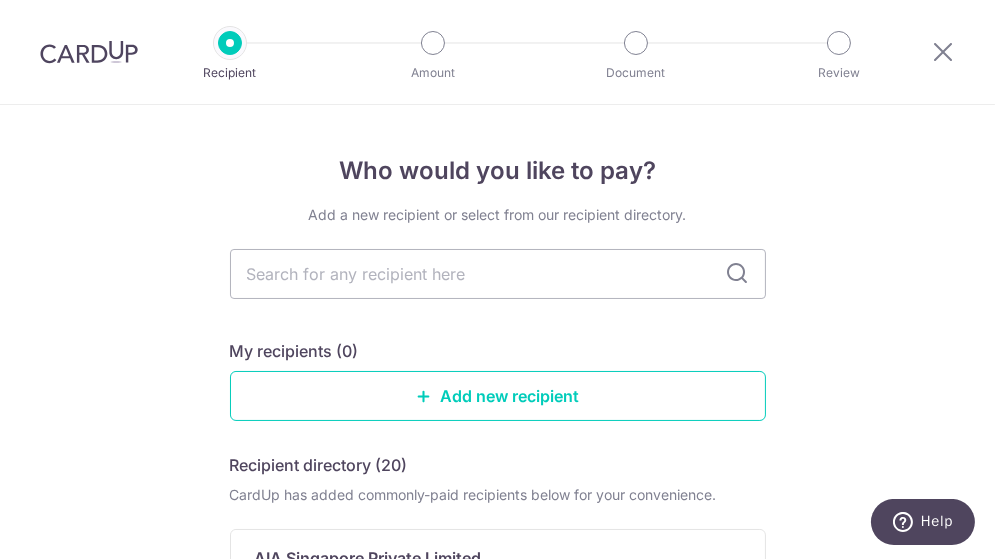 click at bounding box center (738, 274) 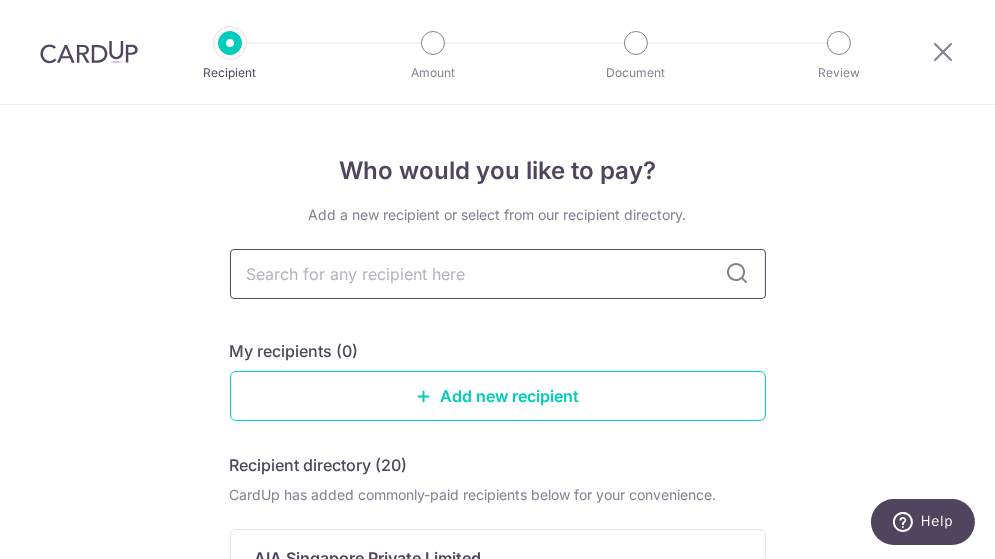 click at bounding box center [498, 274] 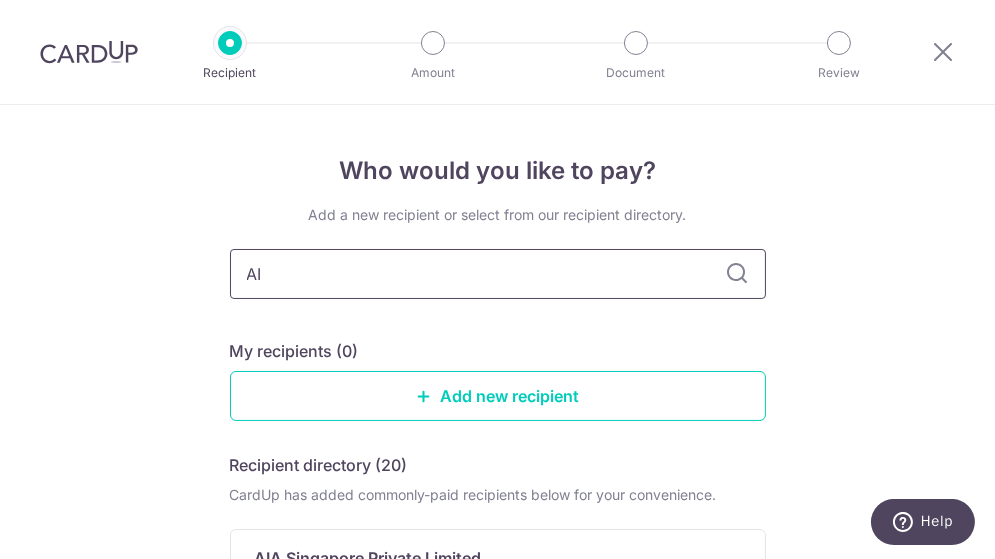 type on "AIA" 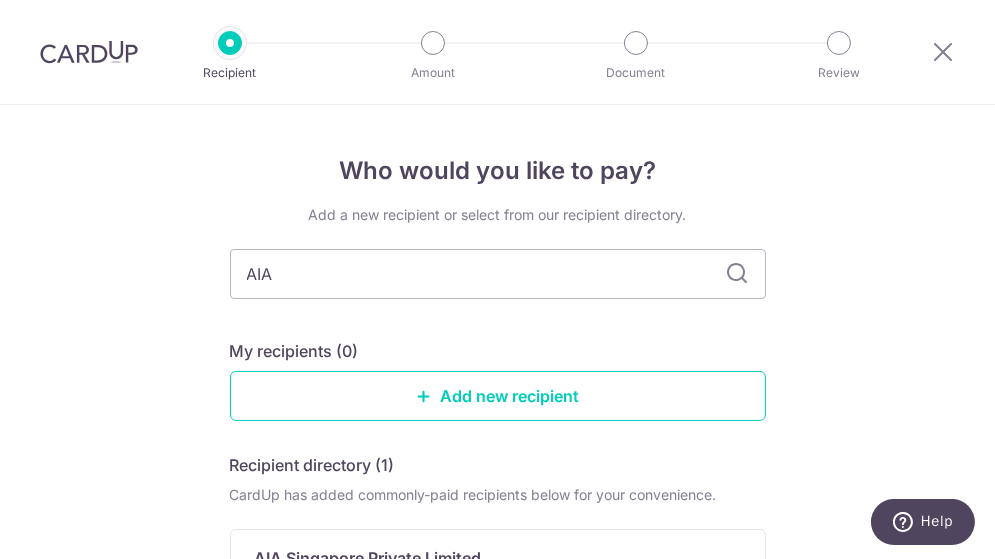 click at bounding box center (738, 274) 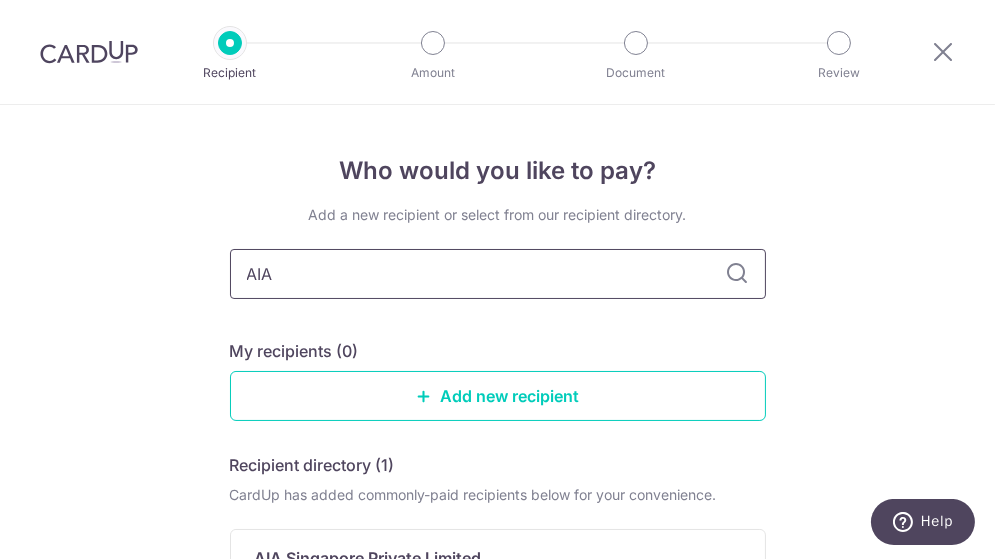click on "AIA" at bounding box center (498, 274) 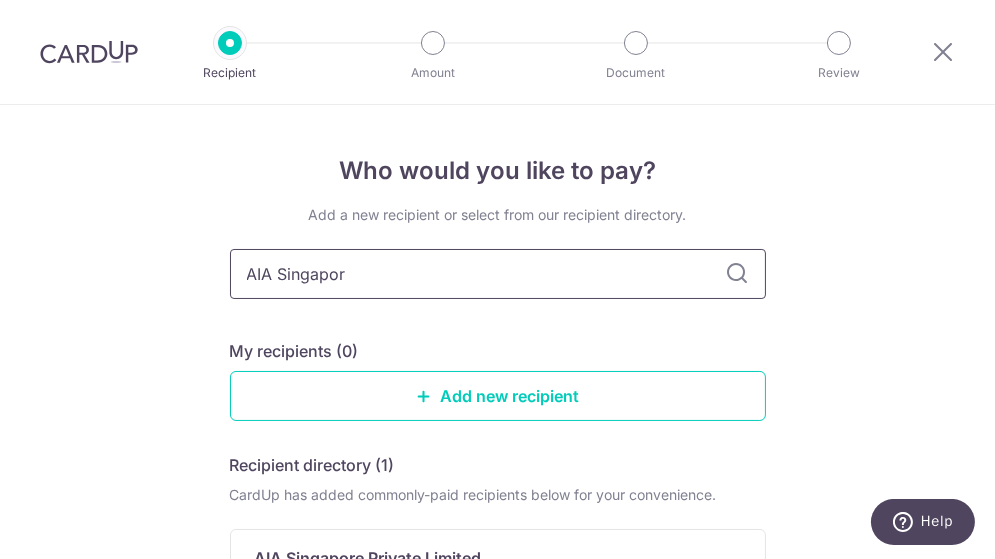 type on "AIA [GEOGRAPHIC_DATA]" 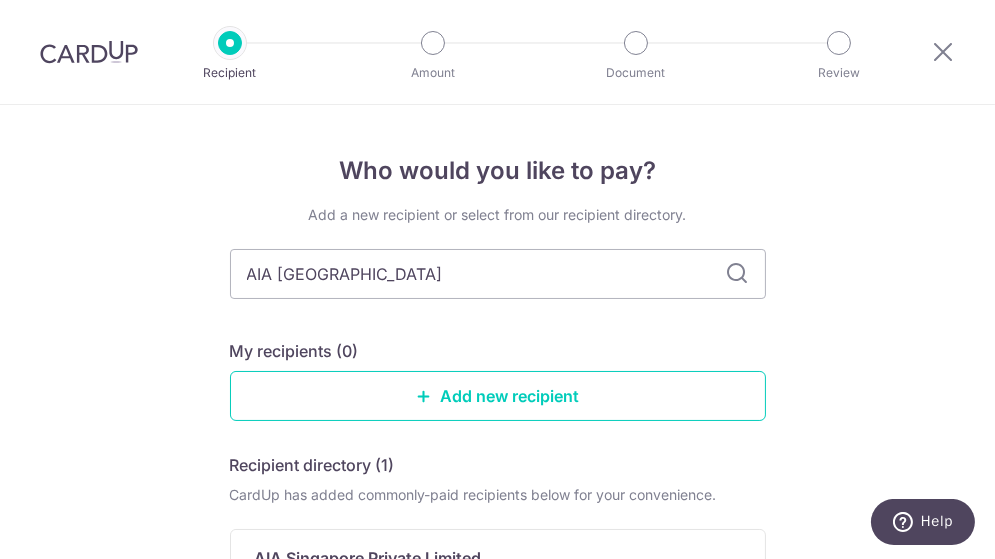 drag, startPoint x: 744, startPoint y: 282, endPoint x: 727, endPoint y: 269, distance: 21.400934 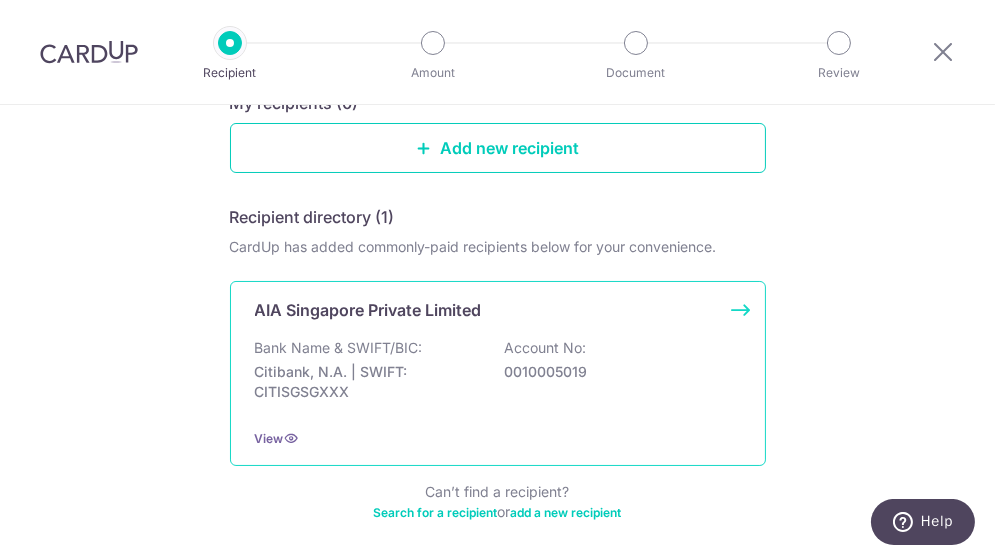 scroll, scrollTop: 228, scrollLeft: 0, axis: vertical 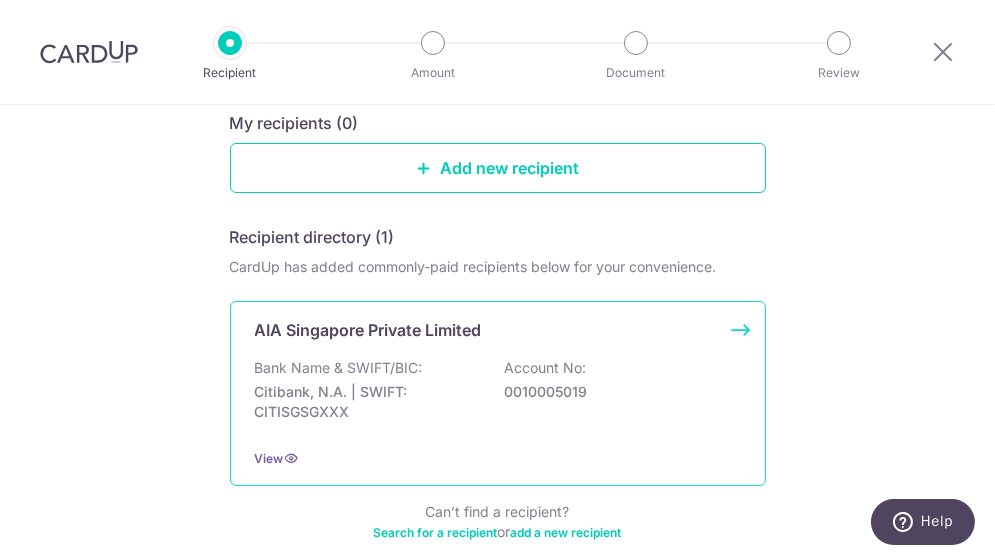 click on "AIA Singapore Private Limited
Bank Name & SWIFT/BIC:
Citibank, N.A. | SWIFT: CITISGSGXXX
Account No:
0010005019
View" at bounding box center (498, 393) 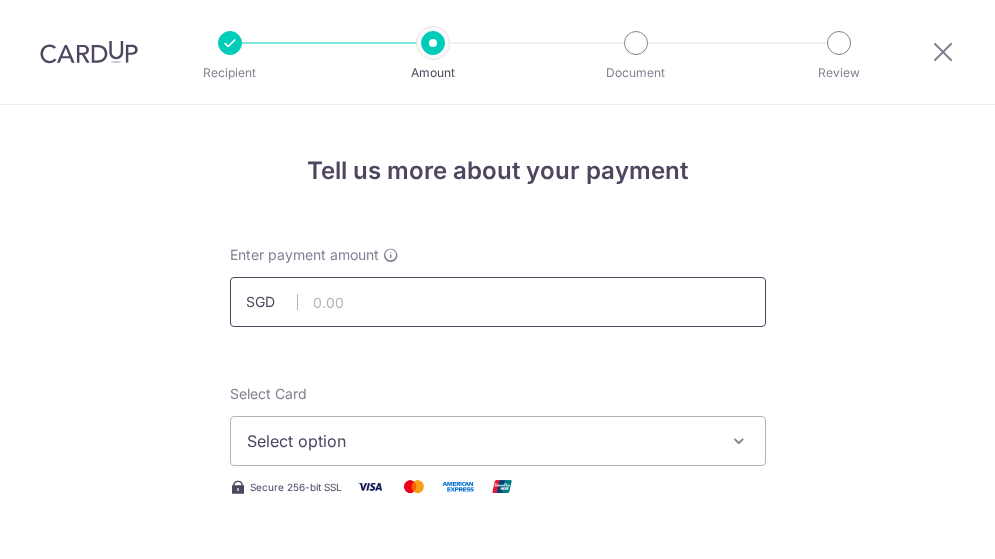 scroll, scrollTop: 0, scrollLeft: 0, axis: both 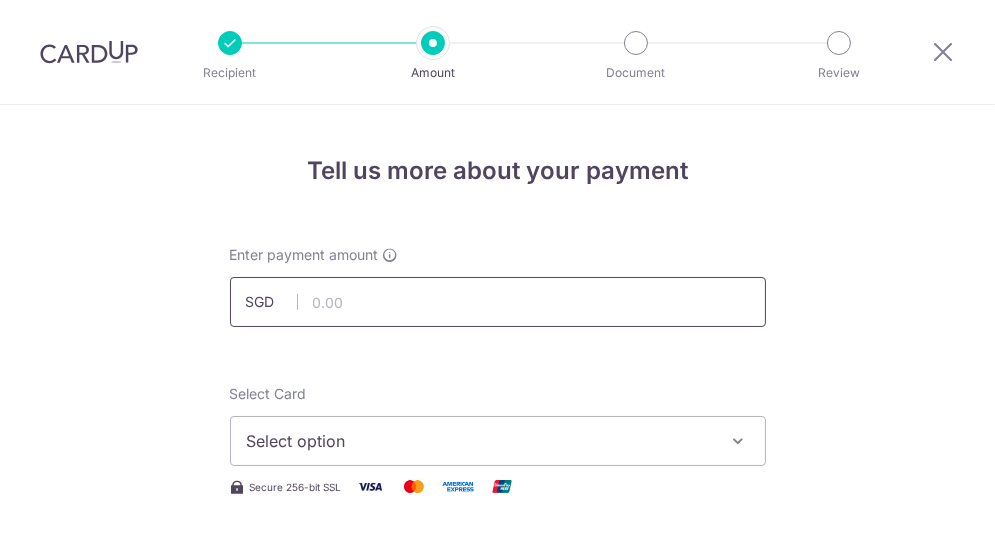 click at bounding box center (498, 302) 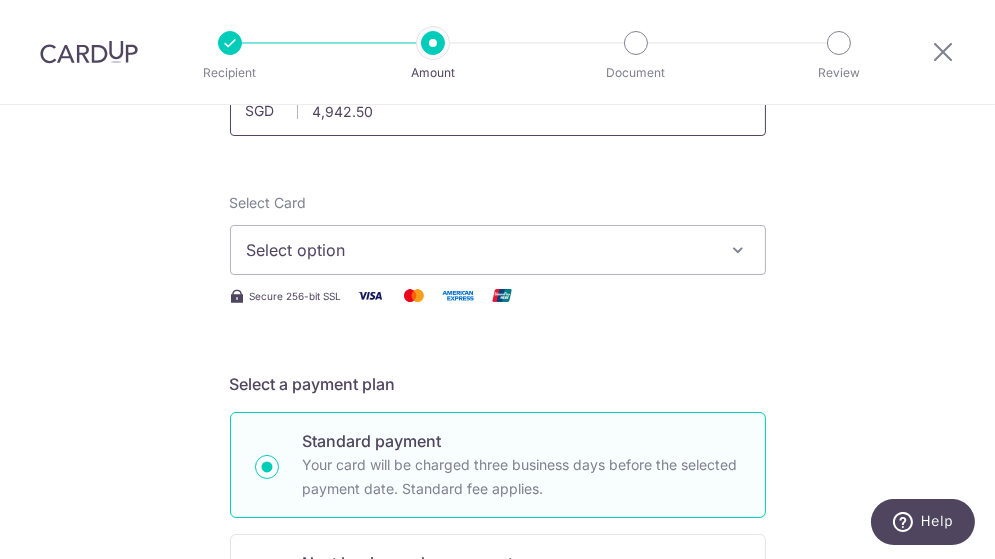 scroll, scrollTop: 300, scrollLeft: 0, axis: vertical 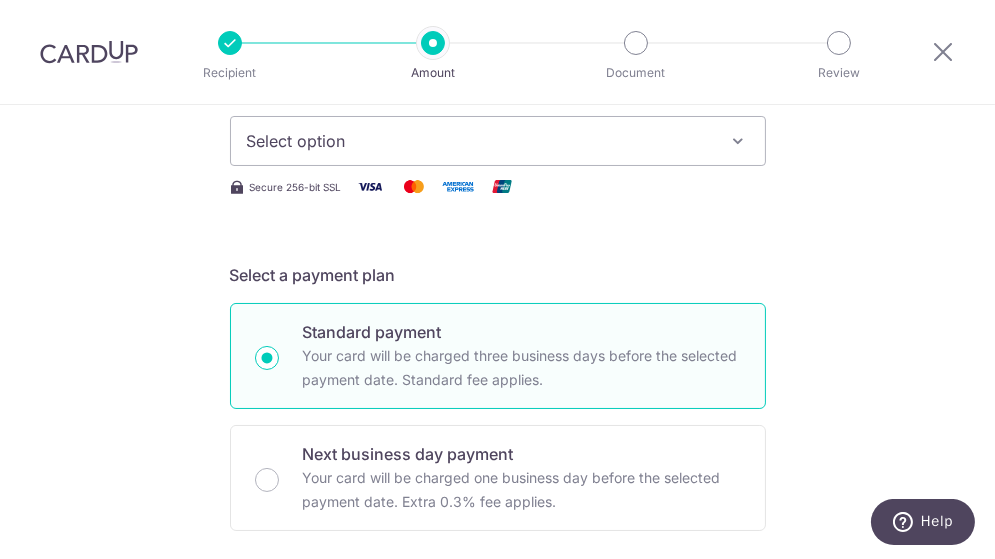 type on "4,942.50" 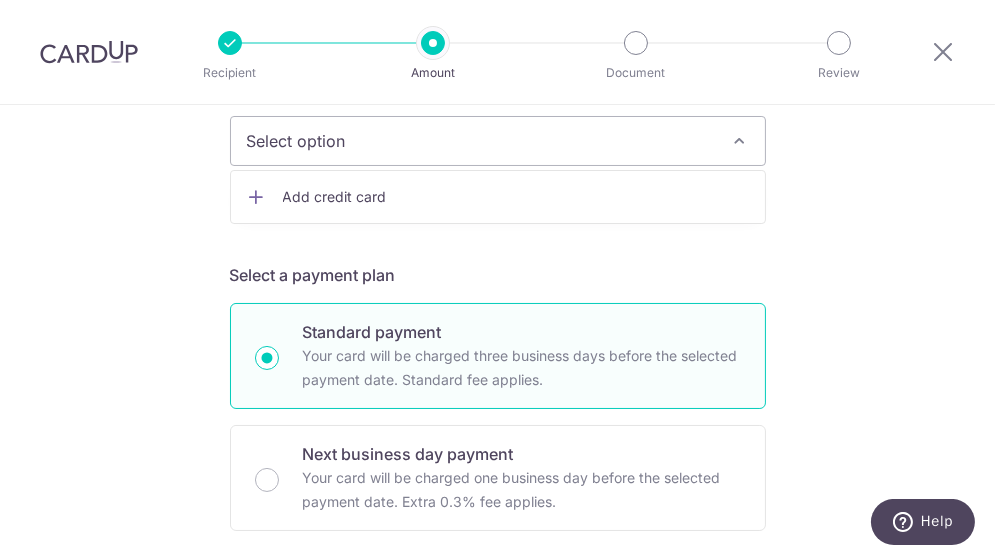 click on "Add credit card" at bounding box center [516, 197] 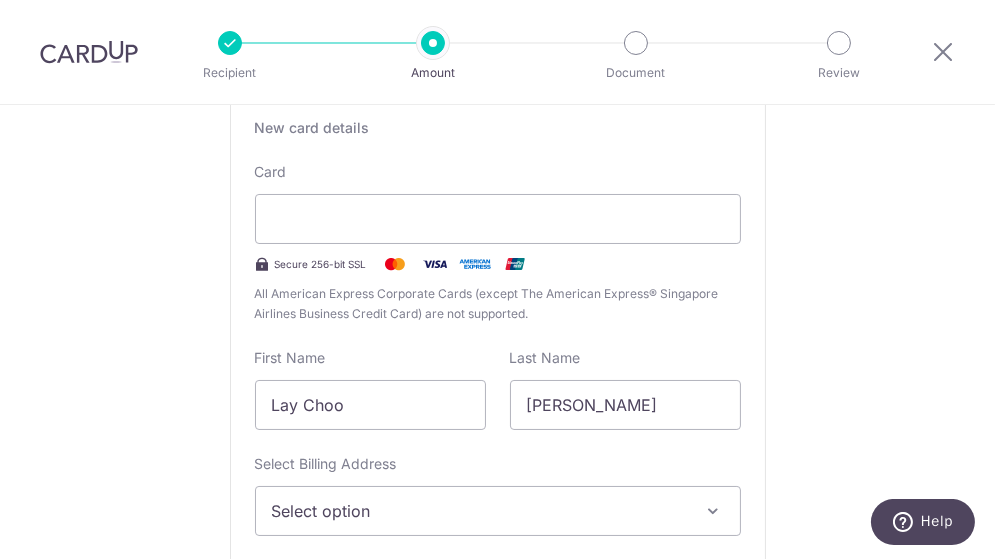 scroll, scrollTop: 300, scrollLeft: 0, axis: vertical 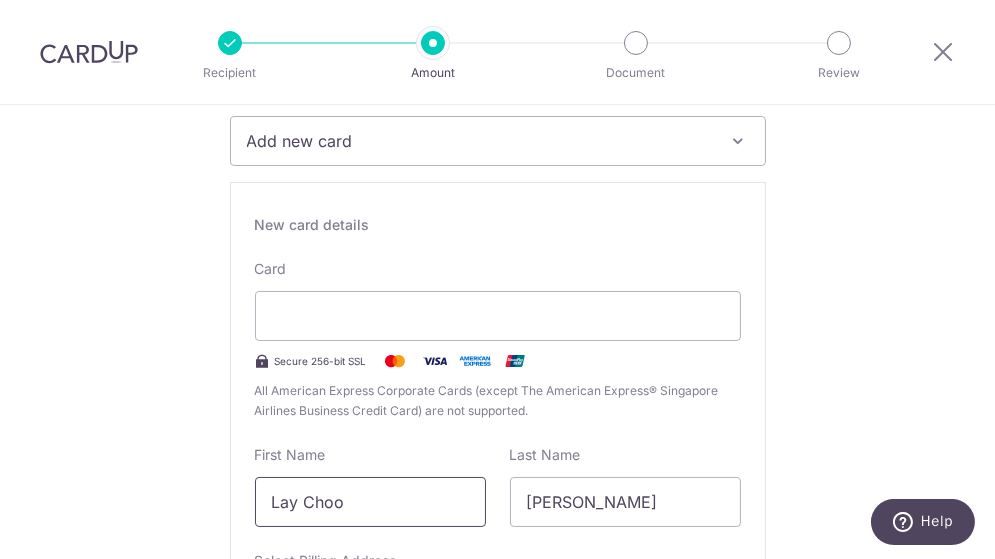 drag, startPoint x: 403, startPoint y: 496, endPoint x: 154, endPoint y: 474, distance: 249.97 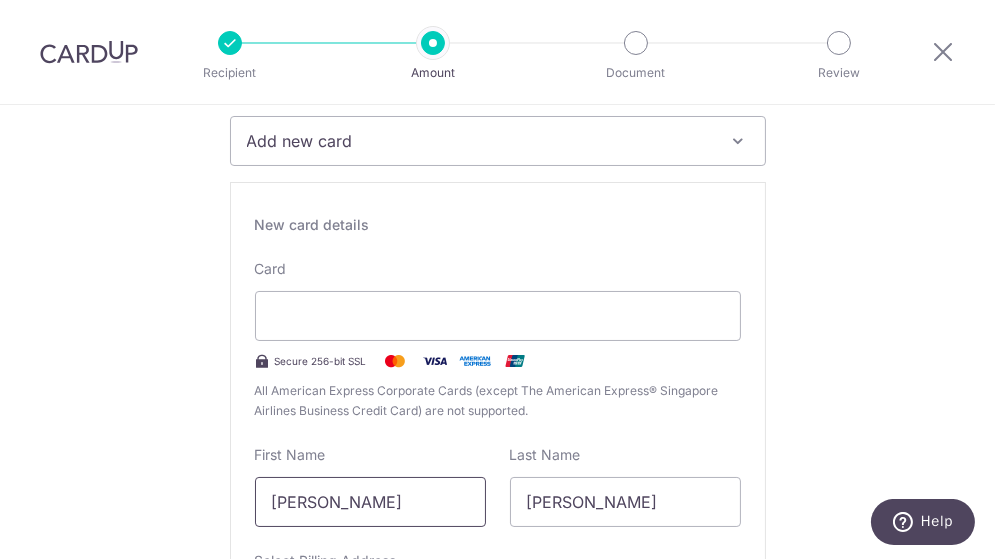 type on "Yu Wee Devan" 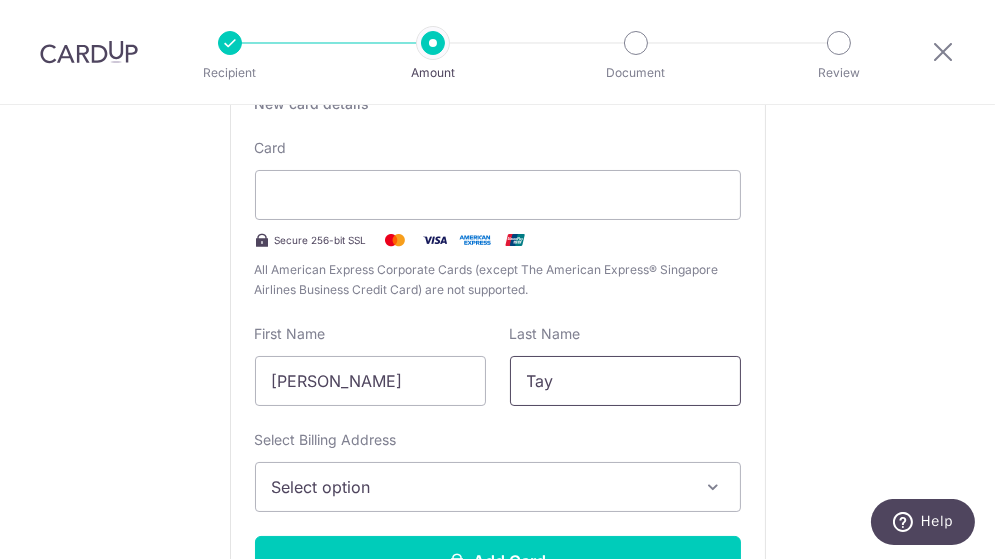 scroll, scrollTop: 500, scrollLeft: 0, axis: vertical 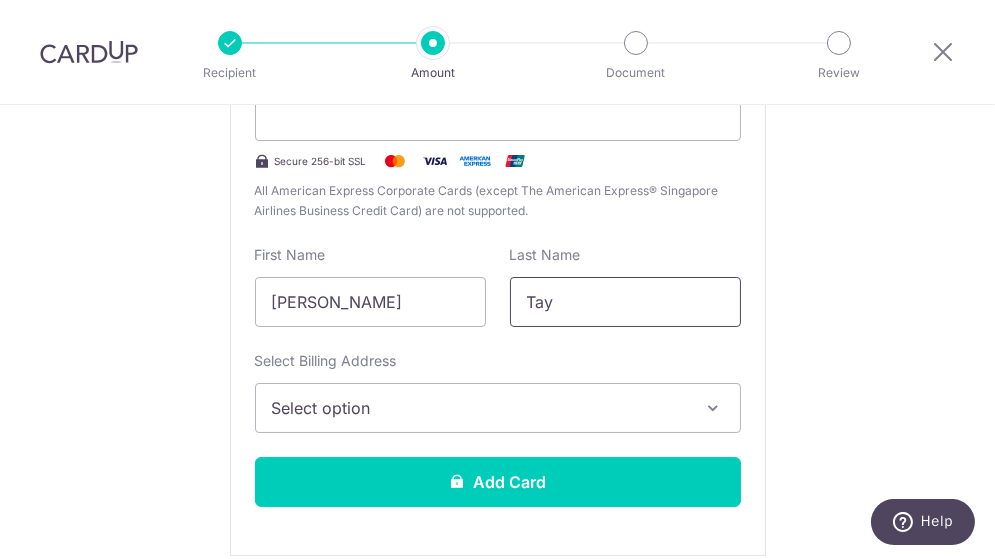 type on "Tay" 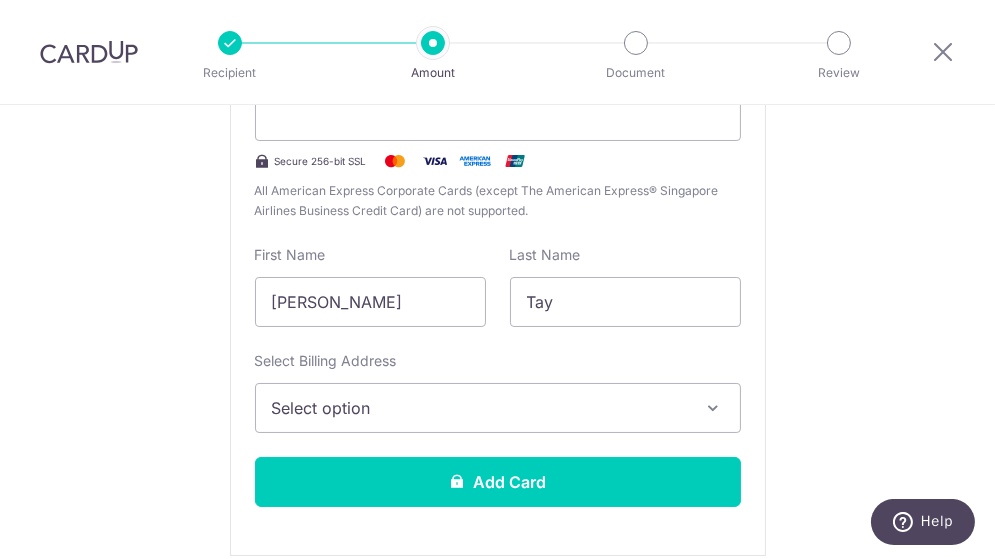 click on "Select option" at bounding box center (480, 408) 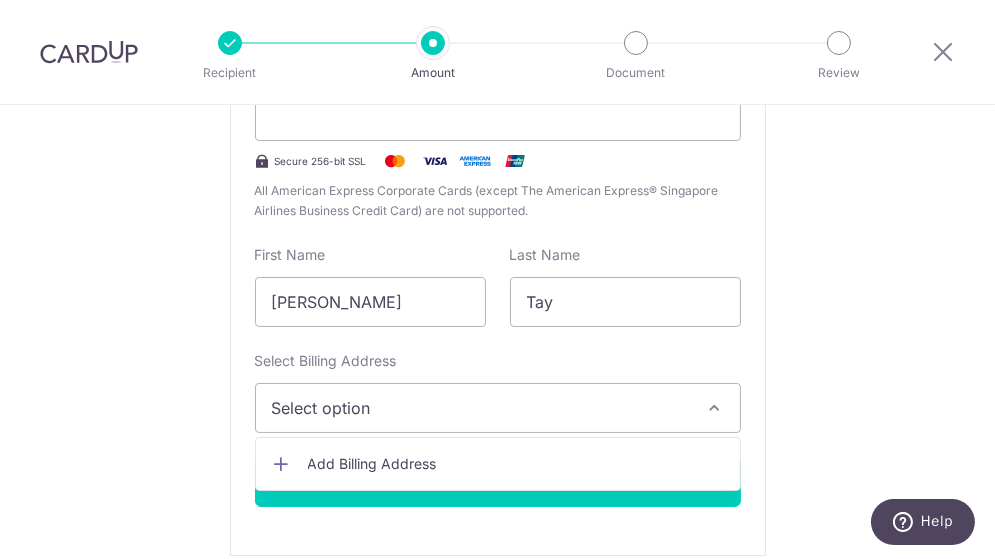 click on "Add Billing Address" at bounding box center [498, 464] 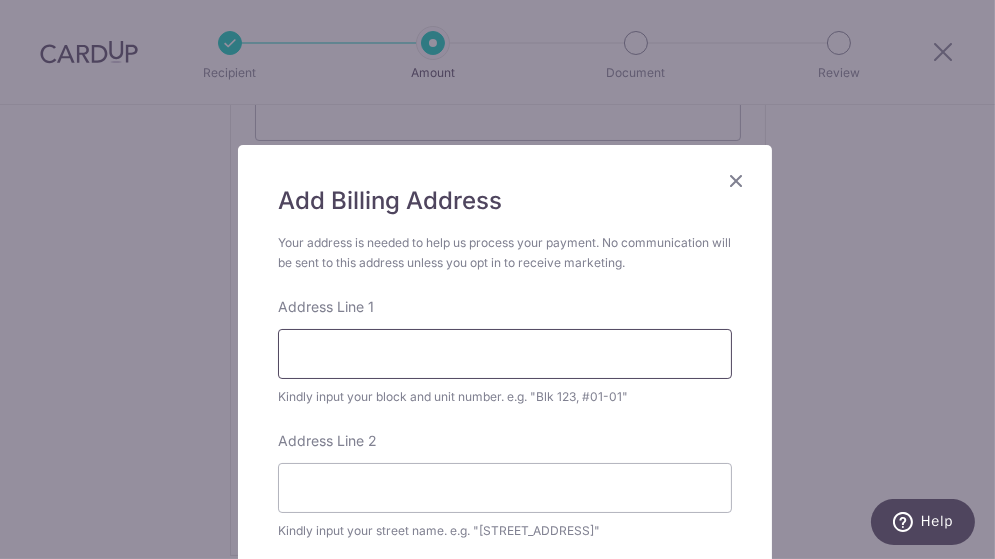 click on "Address Line 1" at bounding box center [505, 354] 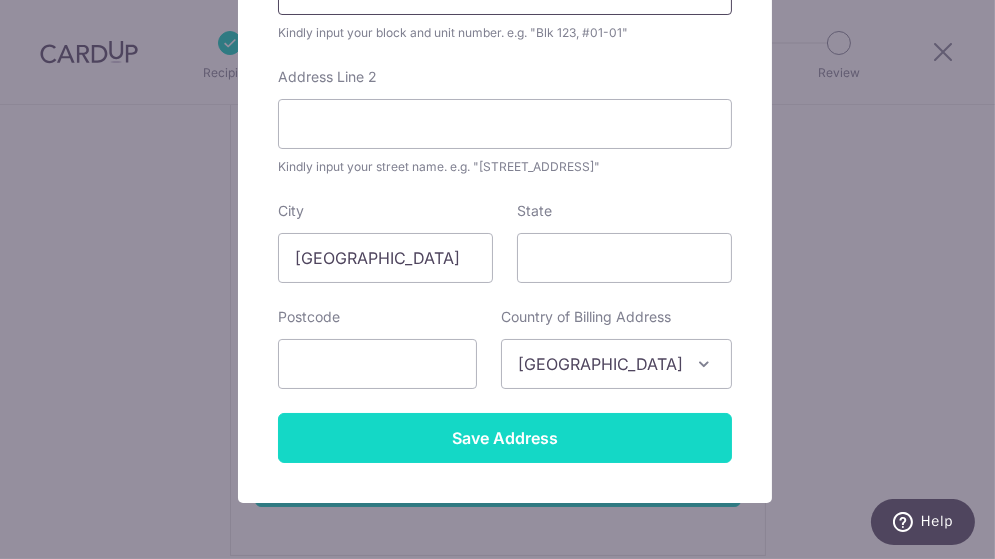 scroll, scrollTop: 400, scrollLeft: 0, axis: vertical 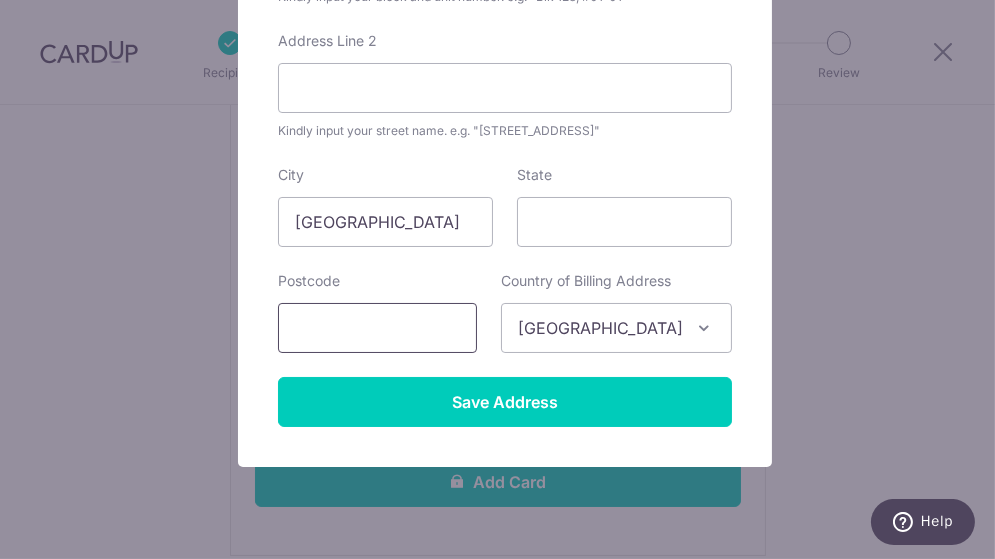 type on "1F Cantonment Road #25-67" 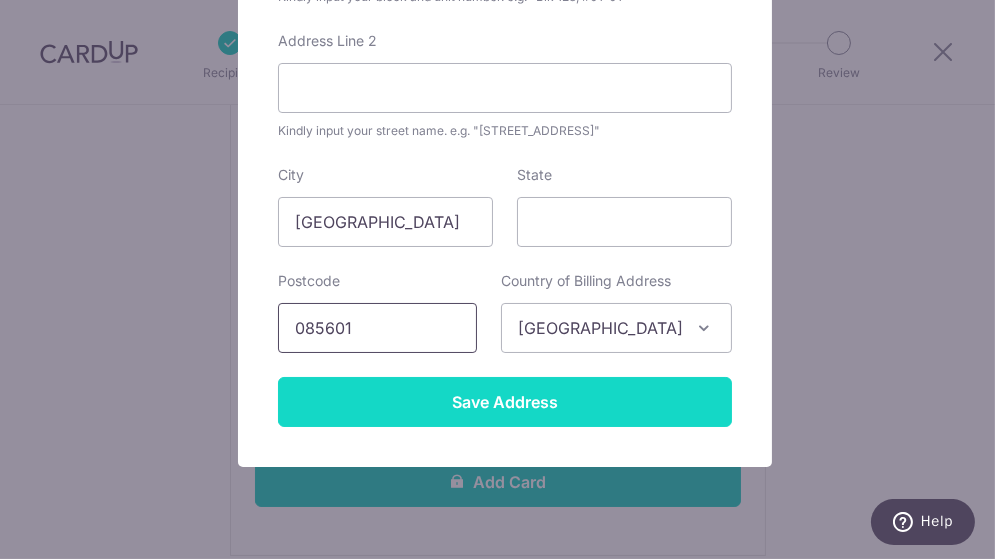 type on "085601" 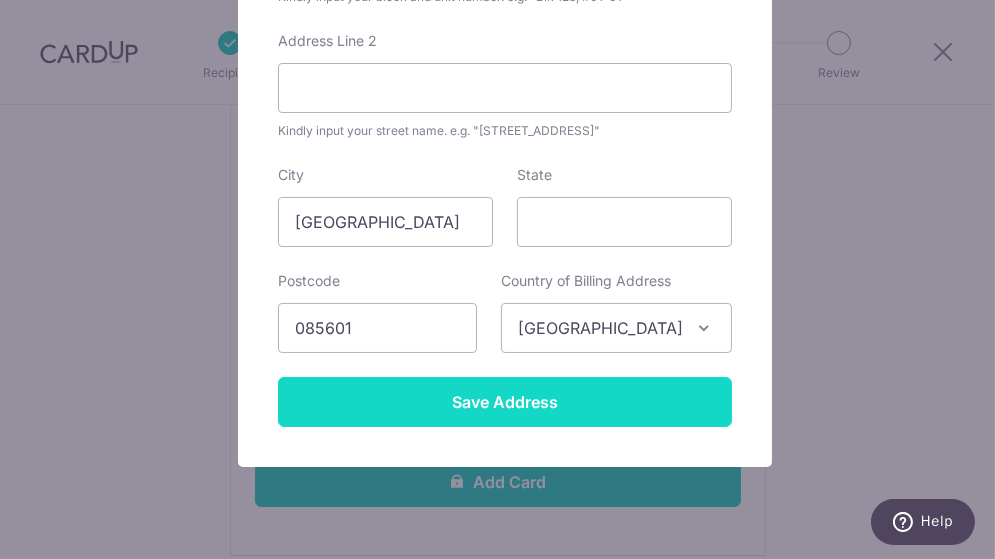 click on "Save Address" at bounding box center (505, 402) 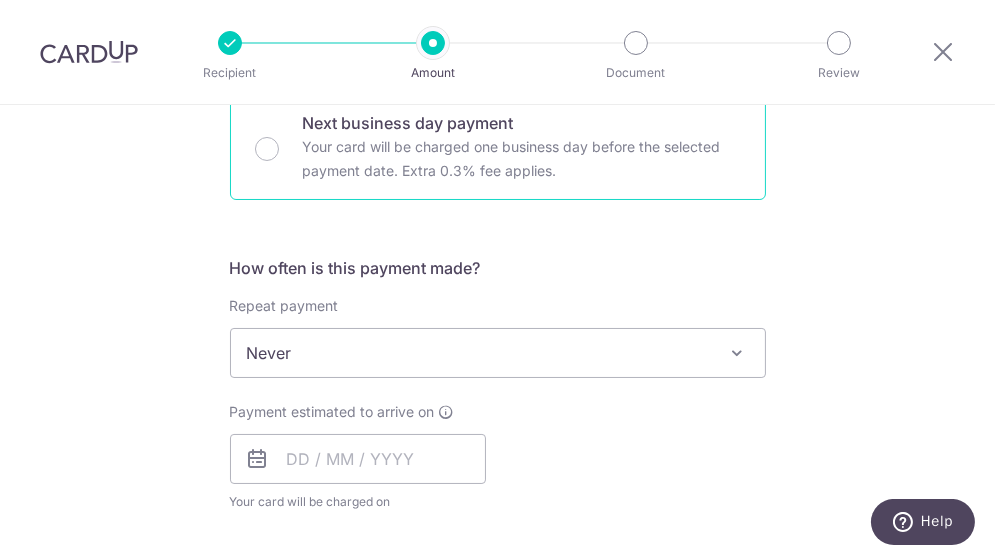 scroll, scrollTop: 1200, scrollLeft: 0, axis: vertical 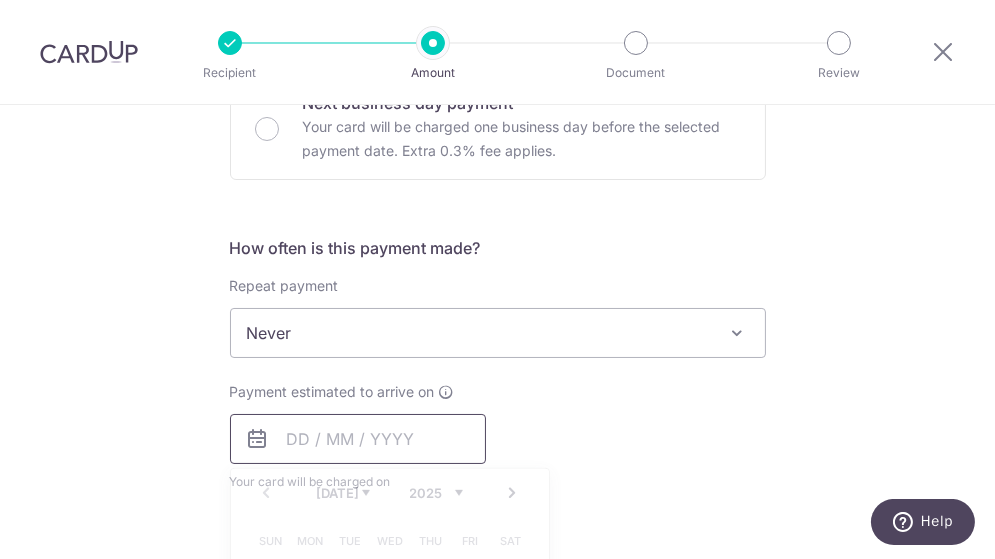 click at bounding box center (358, 439) 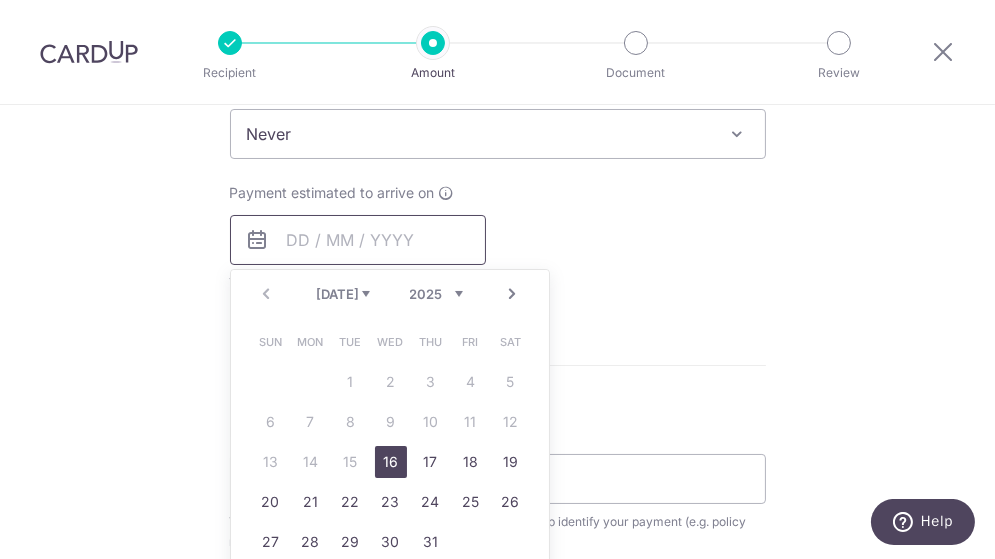 scroll, scrollTop: 1400, scrollLeft: 0, axis: vertical 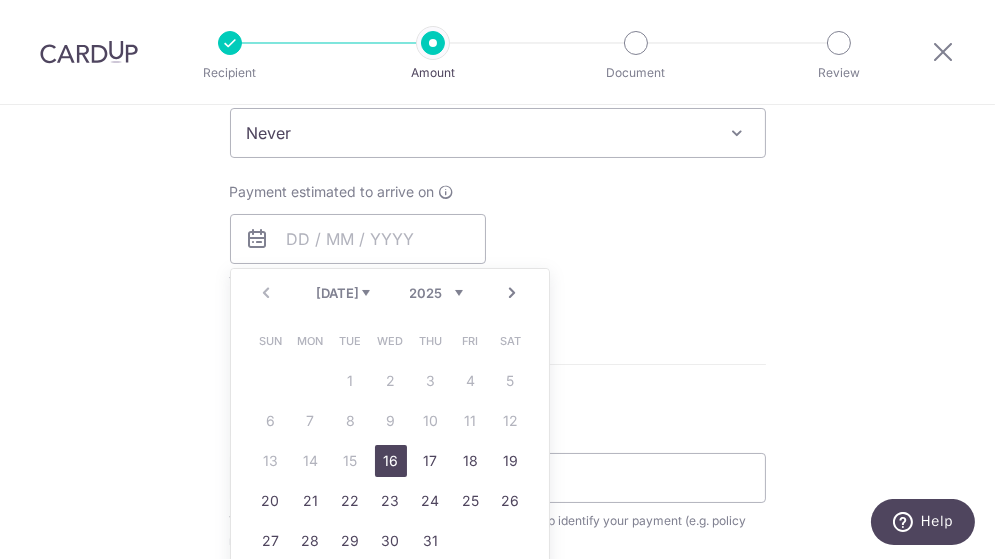 click on "16" at bounding box center (391, 461) 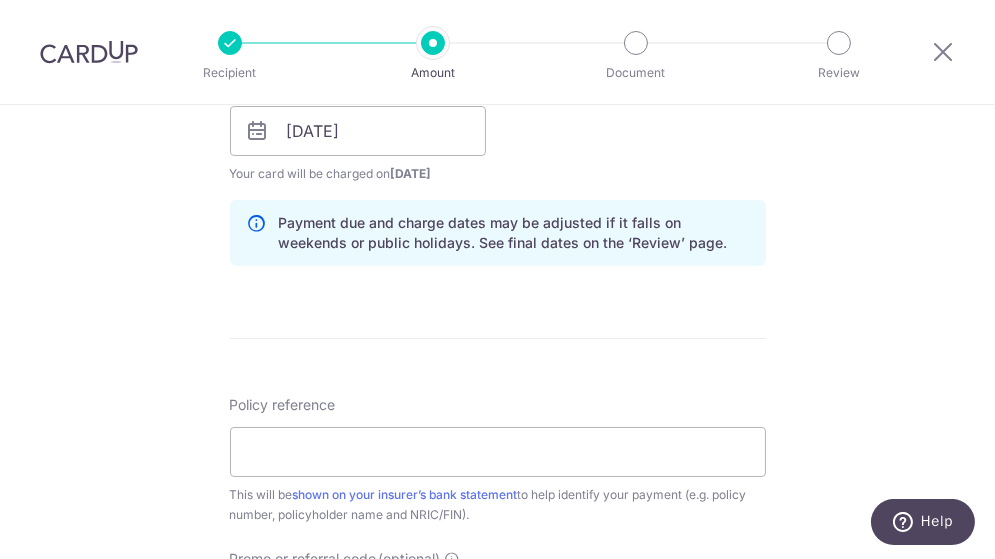 scroll, scrollTop: 1600, scrollLeft: 0, axis: vertical 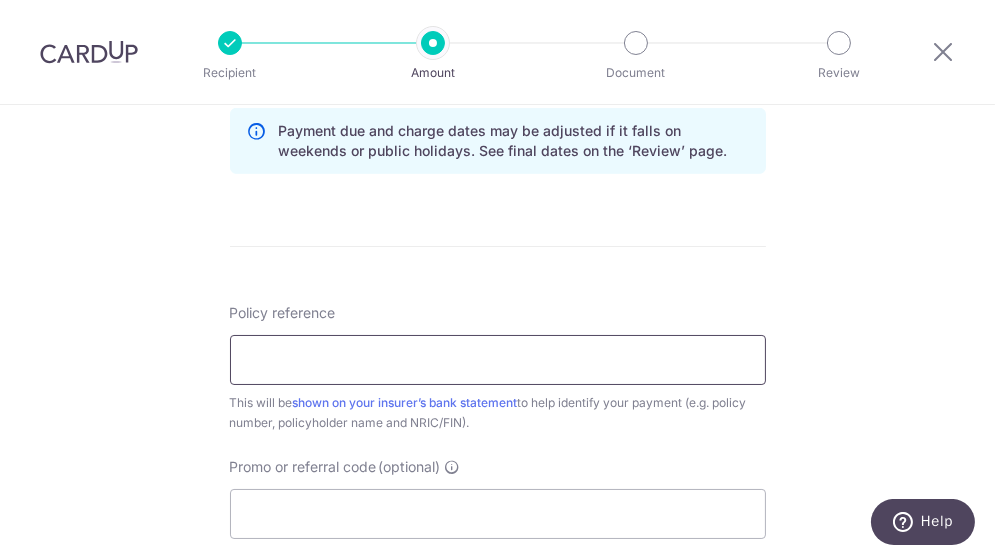 click on "Policy reference" at bounding box center [498, 360] 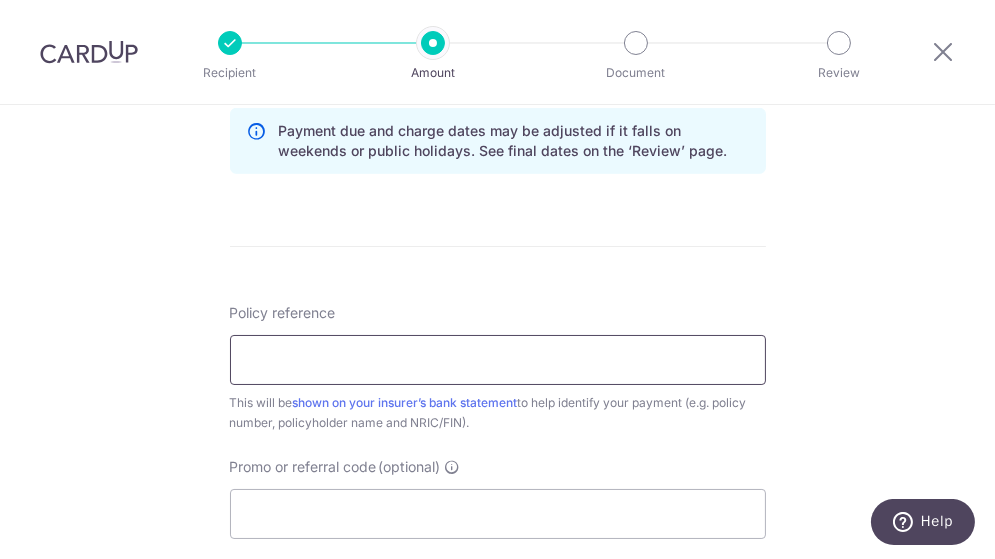 paste on "L545388229" 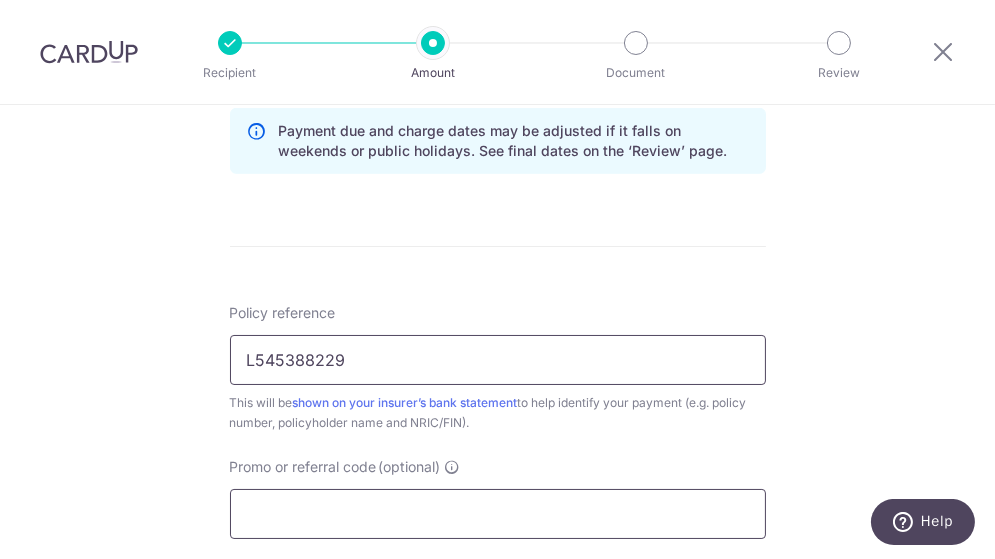 type on "L545388229" 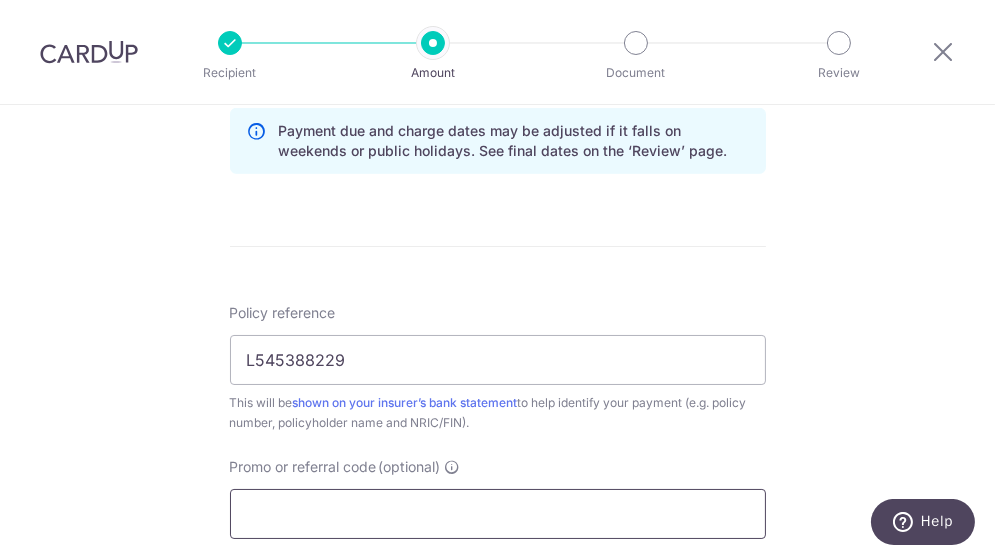 click on "Promo or referral code
(optional)" at bounding box center [498, 514] 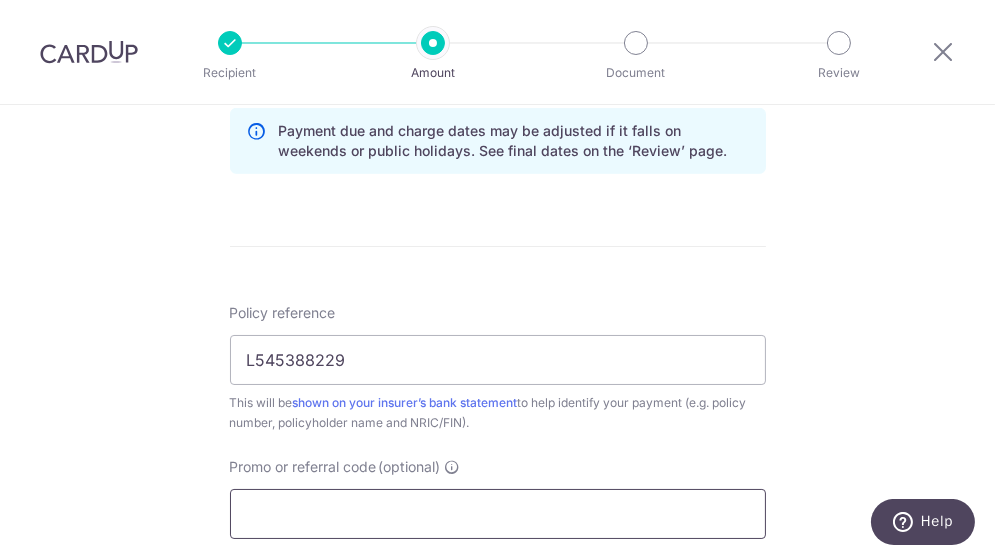 paste on "L545388229" 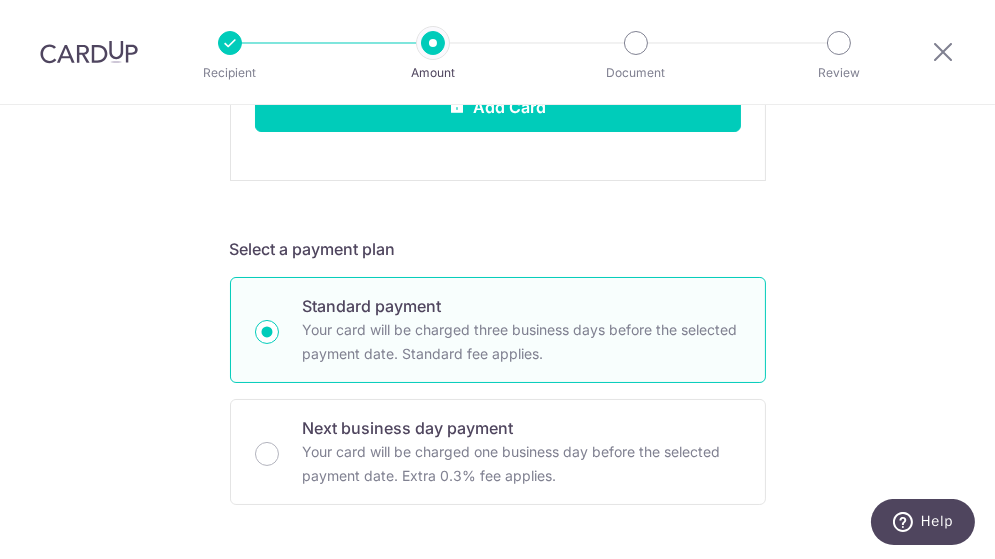 scroll, scrollTop: 800, scrollLeft: 0, axis: vertical 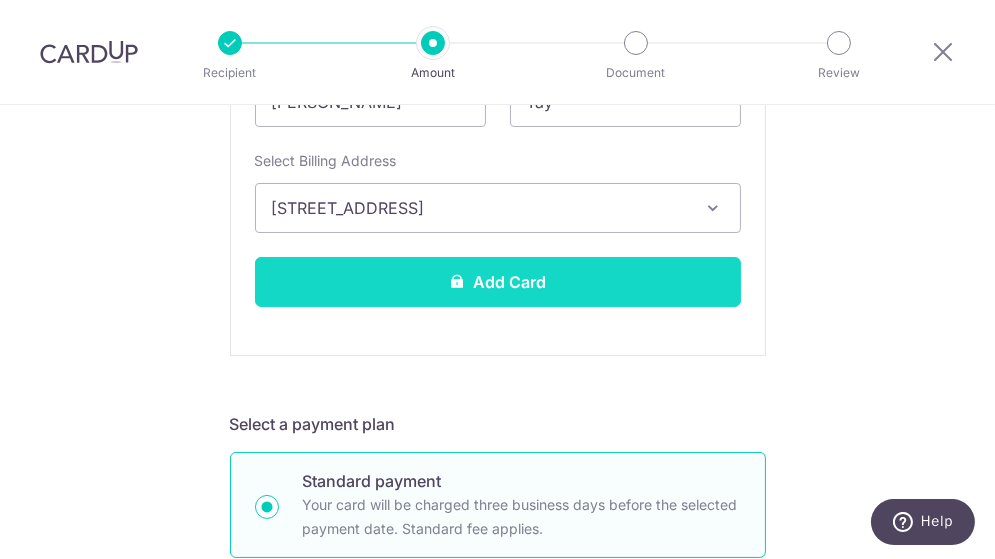 type on "L545388229" 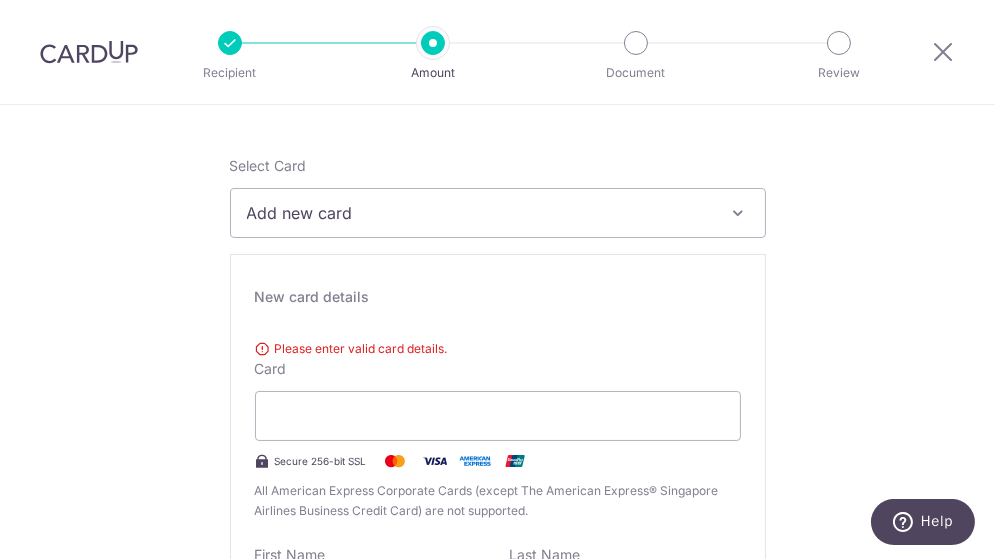 scroll, scrollTop: 328, scrollLeft: 0, axis: vertical 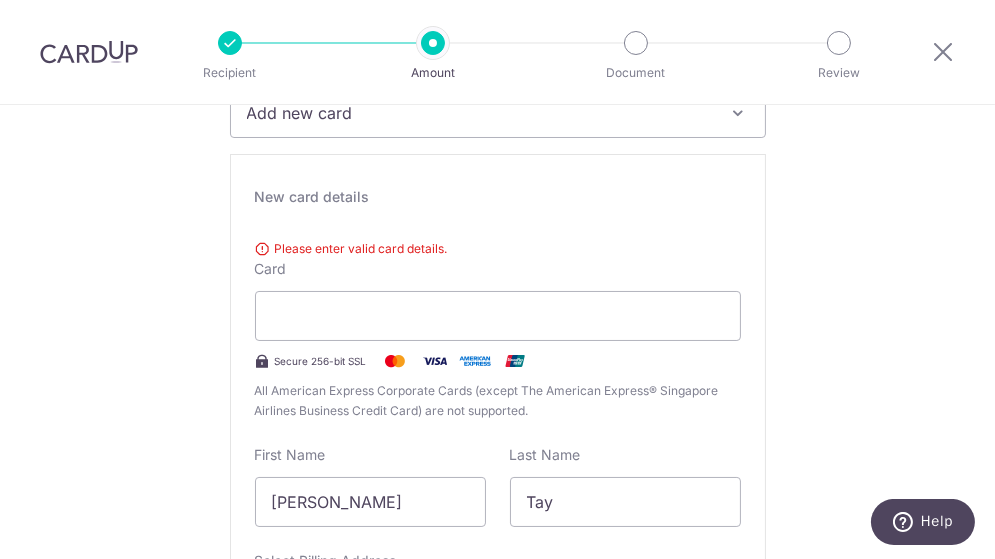 click on "Please enter valid card details." at bounding box center (498, 249) 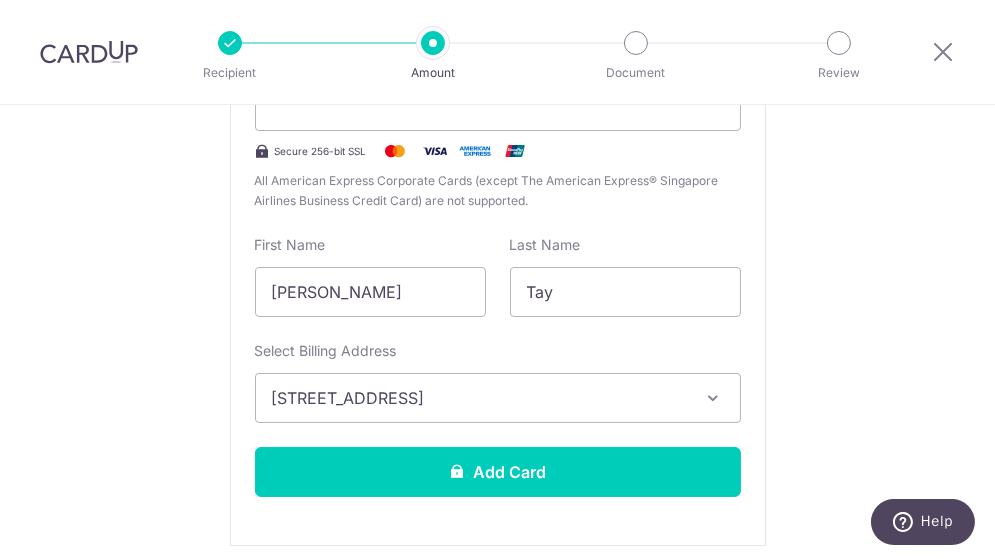 scroll, scrollTop: 528, scrollLeft: 0, axis: vertical 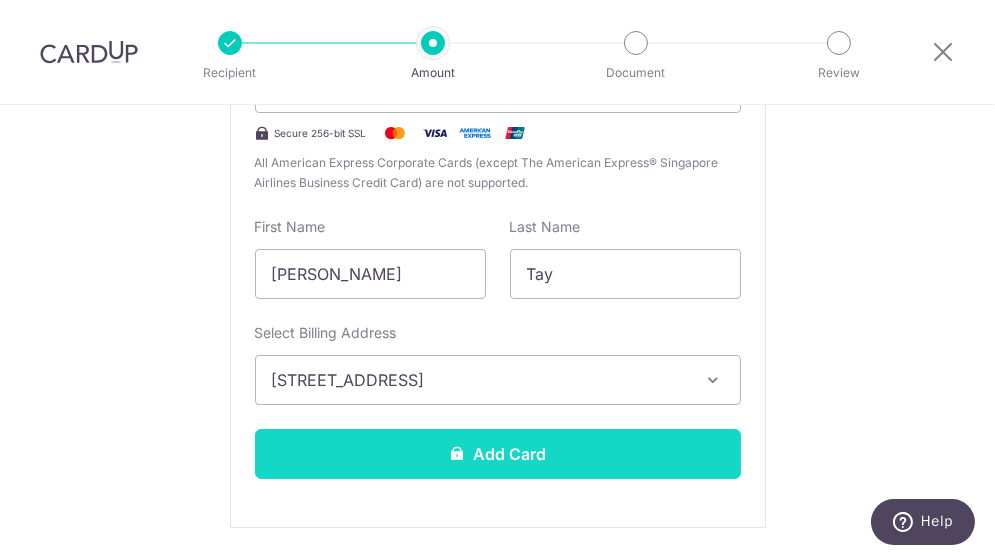 click on "Add Card" at bounding box center (498, 454) 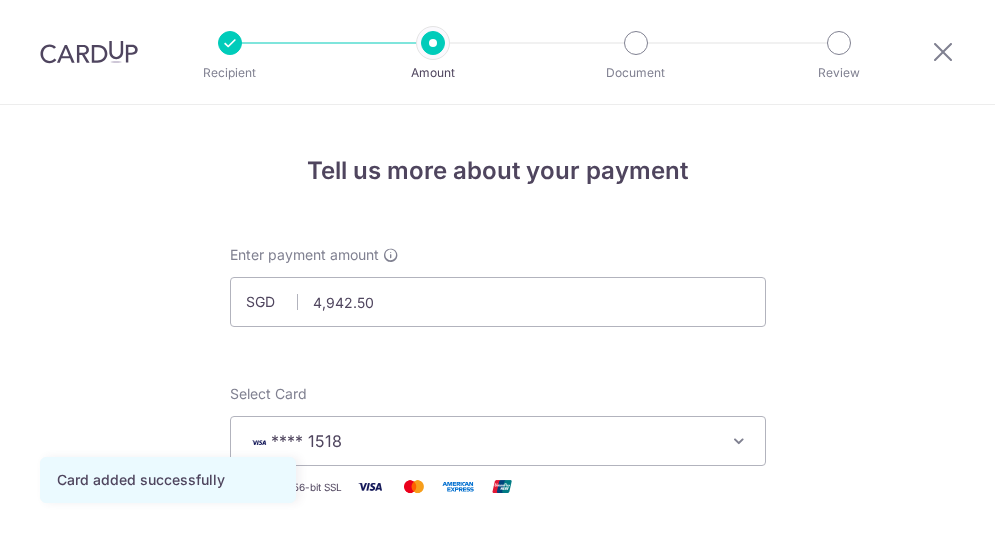 scroll, scrollTop: 0, scrollLeft: 0, axis: both 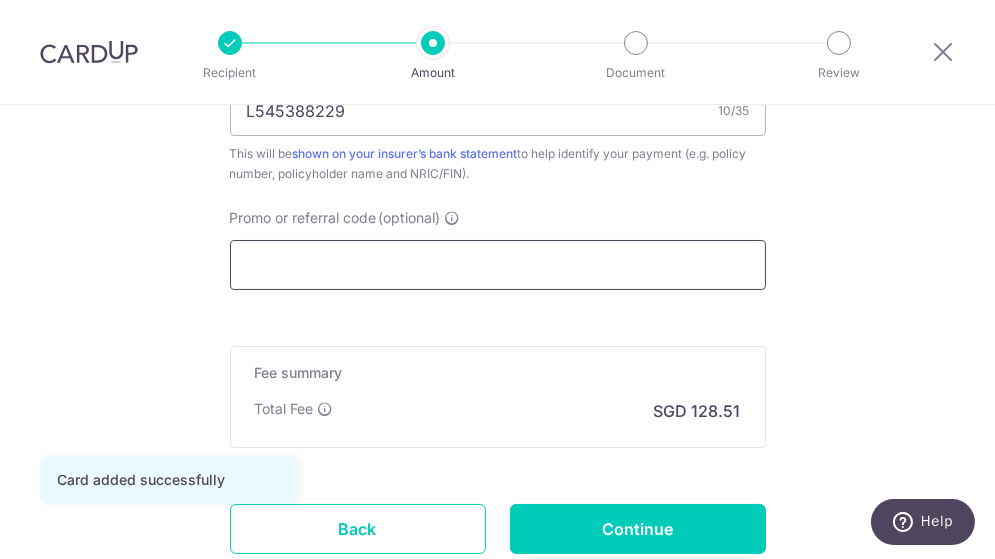 click on "Promo or referral code
(optional)" at bounding box center (498, 265) 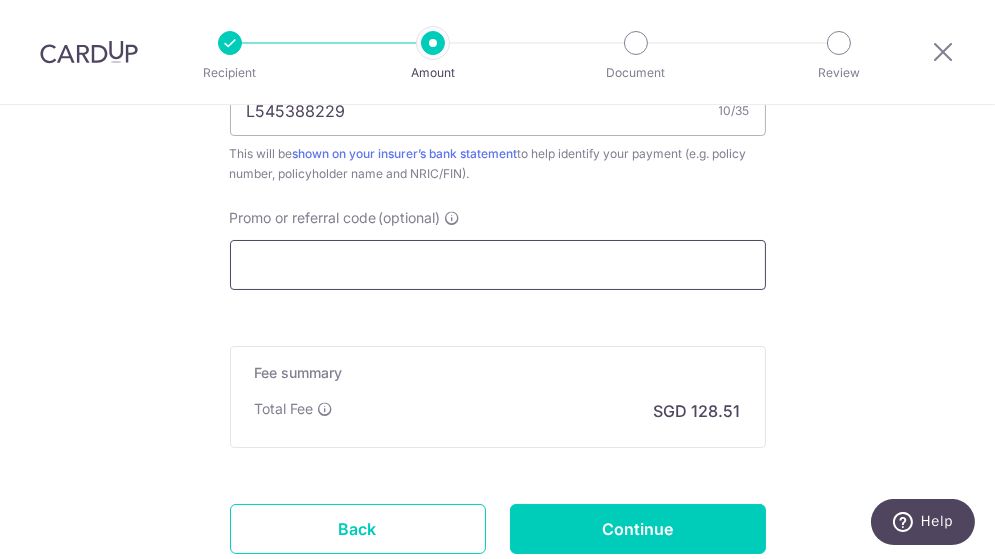 paste on "L545388229" 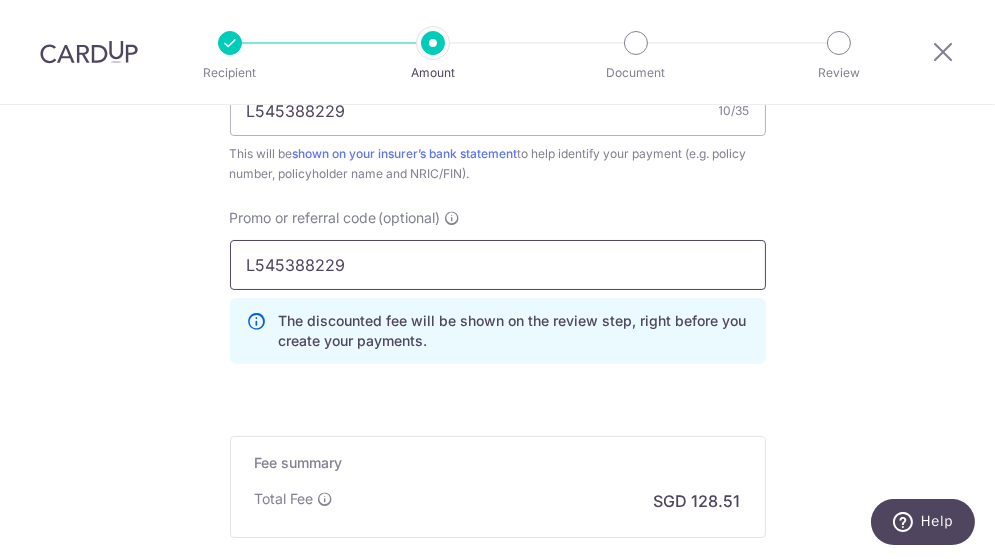 drag, startPoint x: 370, startPoint y: 270, endPoint x: 132, endPoint y: 254, distance: 238.53722 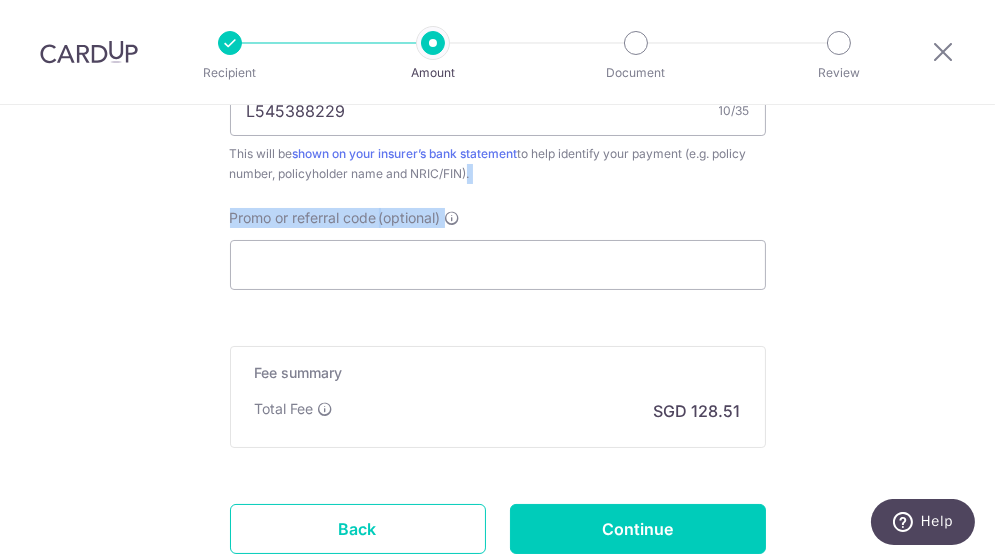 click on "Policy reference
L545388229
10/35
This will be  shown on your insurer’s bank statement  to help identify your payment (e.g. policy number, policyholder name and NRIC/FIN).
Promo or referral code
(optional)
The discounted fee will be shown on the review step, right before you create your payments.
Add" at bounding box center [498, 172] 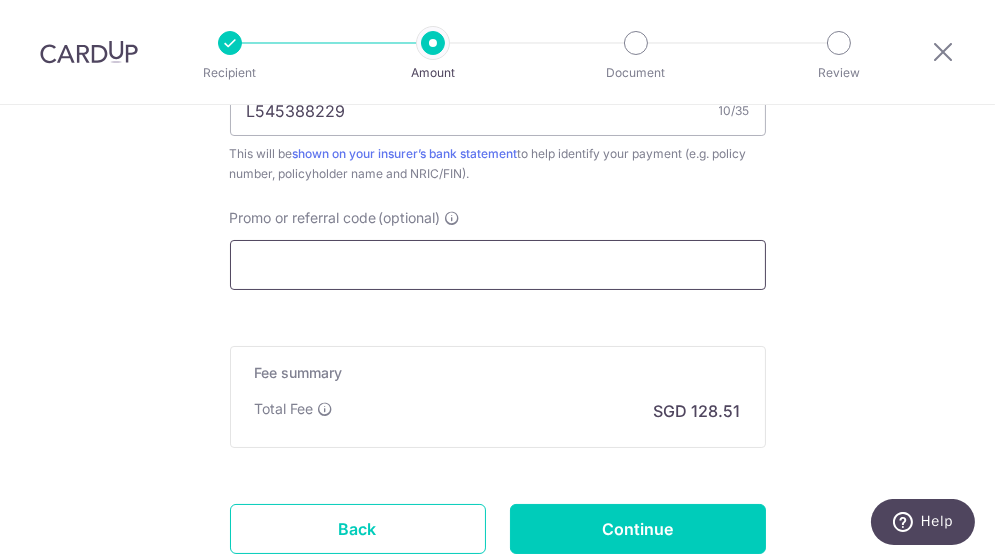 click on "Promo or referral code
(optional)" at bounding box center (498, 265) 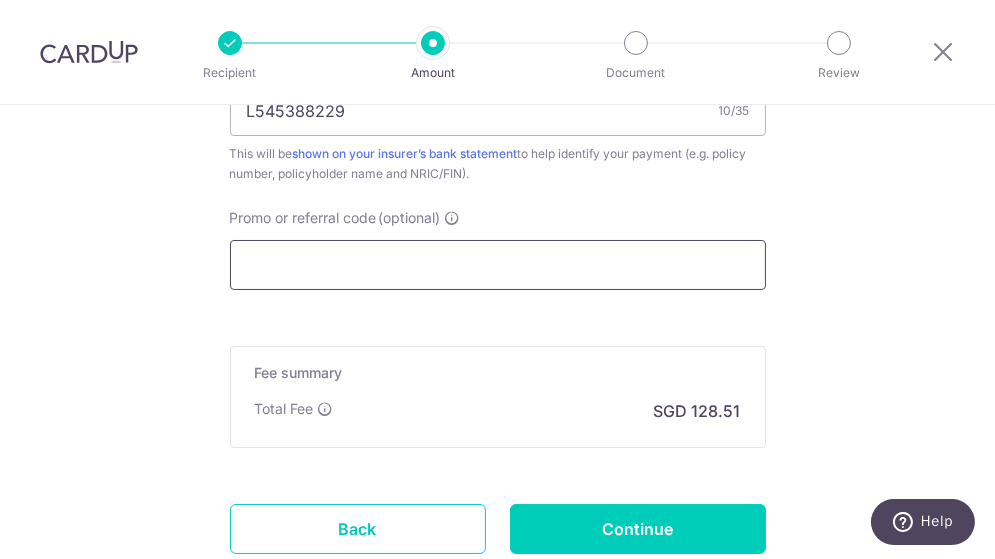 paste on "L545388229" 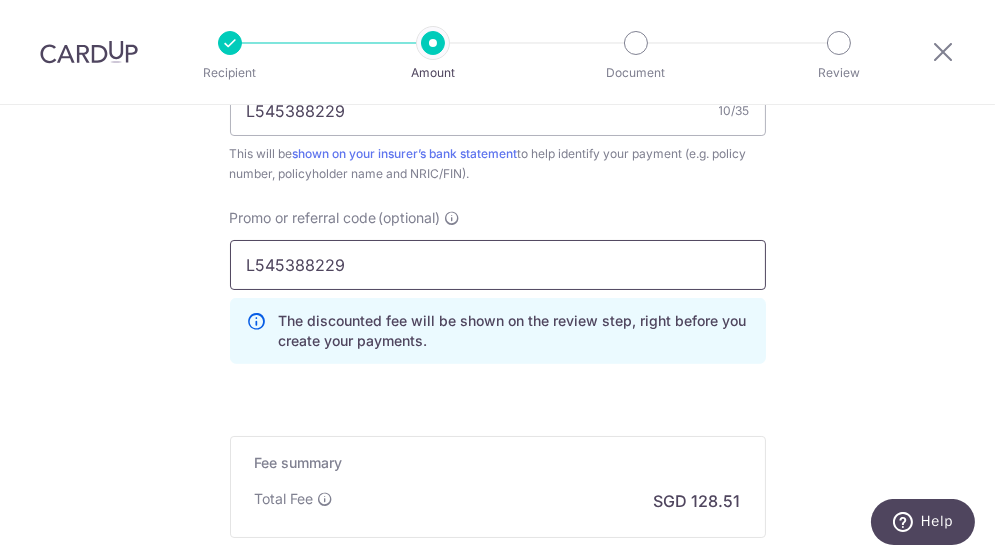 drag, startPoint x: 360, startPoint y: 257, endPoint x: 138, endPoint y: 231, distance: 223.51733 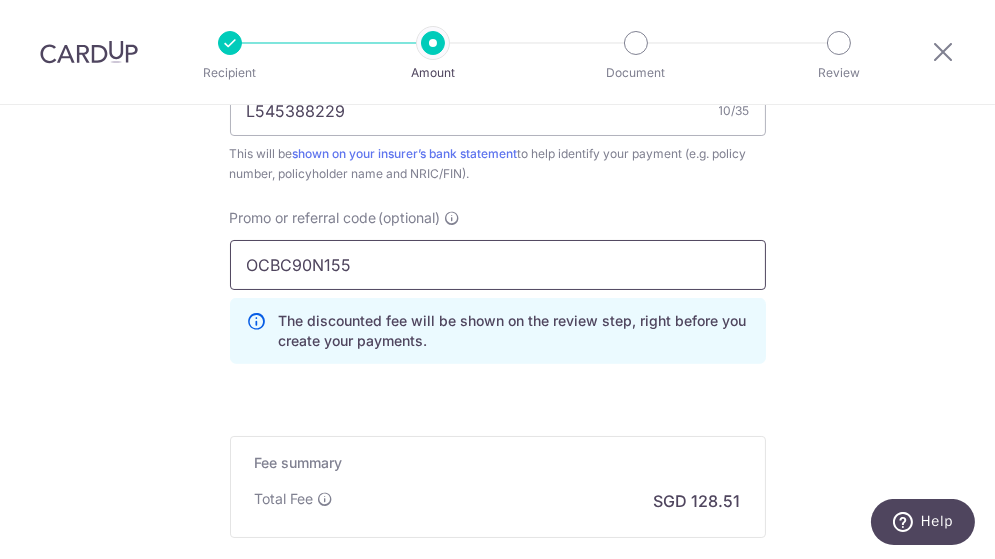 type on "OCBC90N155" 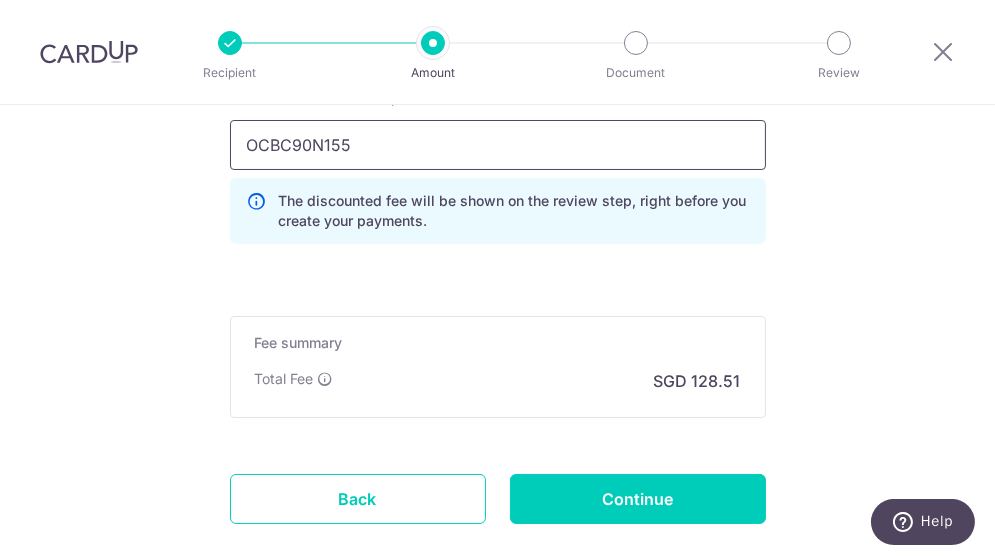 scroll, scrollTop: 1400, scrollLeft: 0, axis: vertical 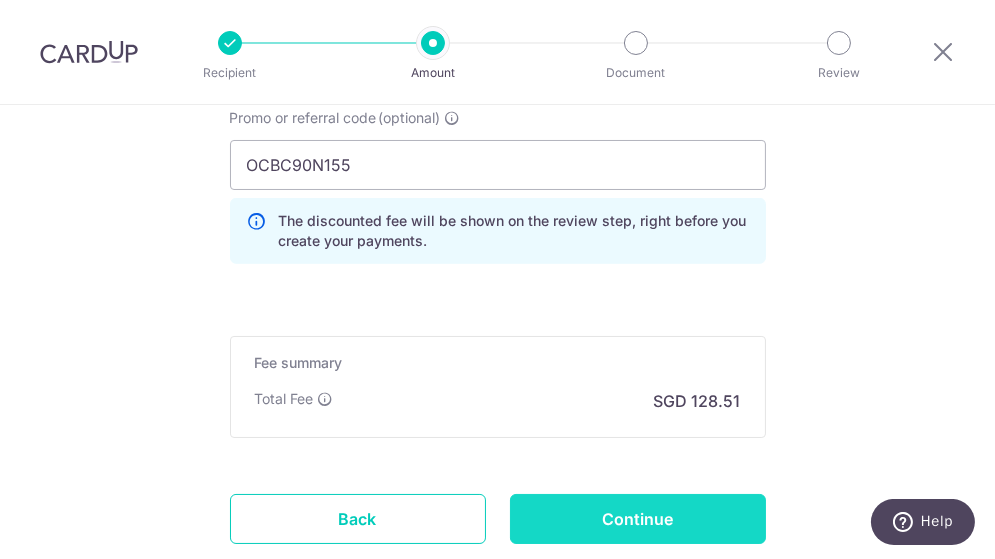 click on "Continue" at bounding box center (638, 519) 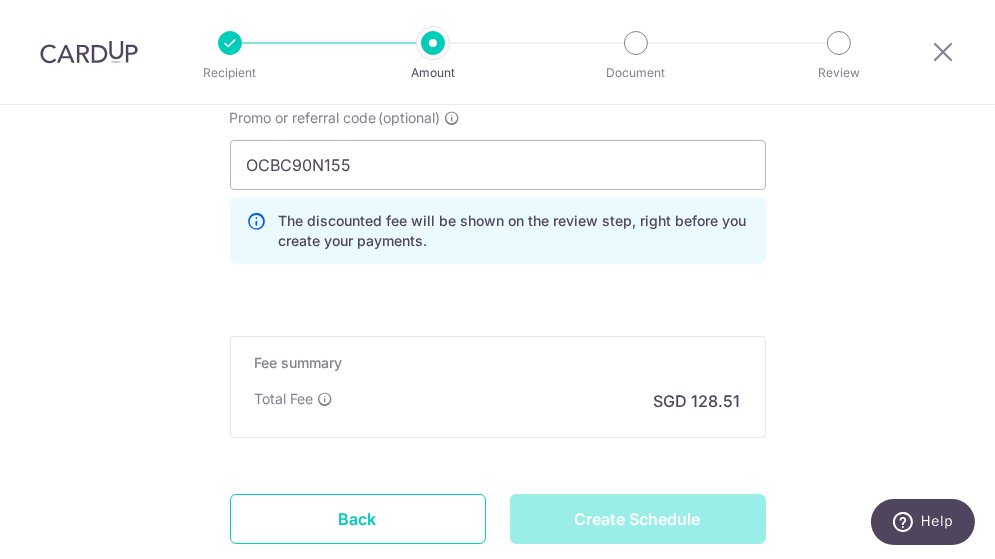 type on "Create Schedule" 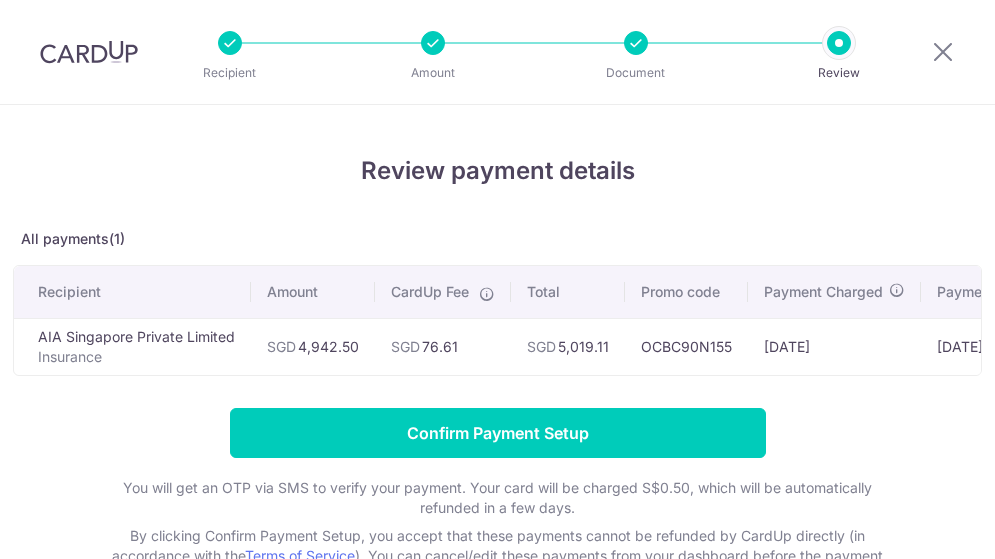 scroll, scrollTop: 0, scrollLeft: 0, axis: both 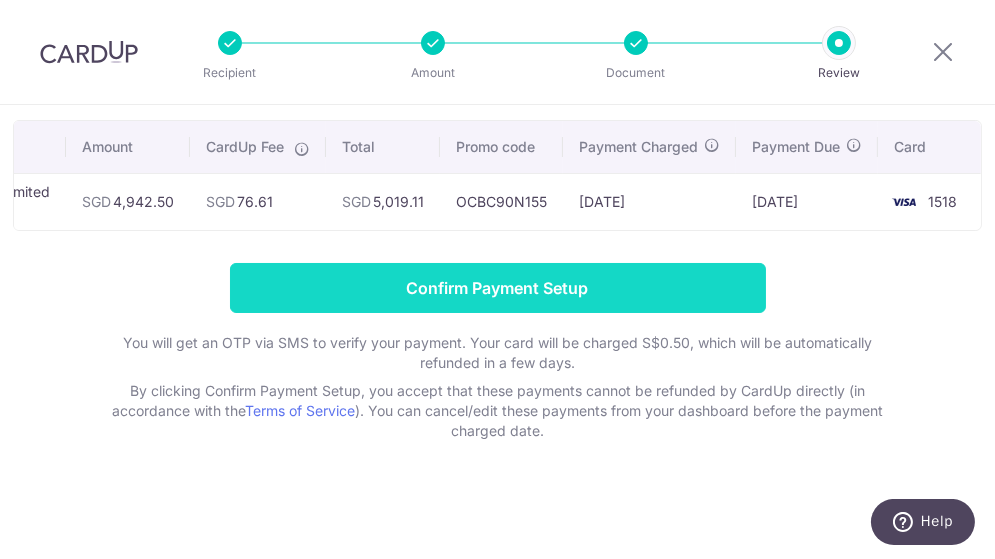click on "Confirm Payment Setup" at bounding box center [498, 288] 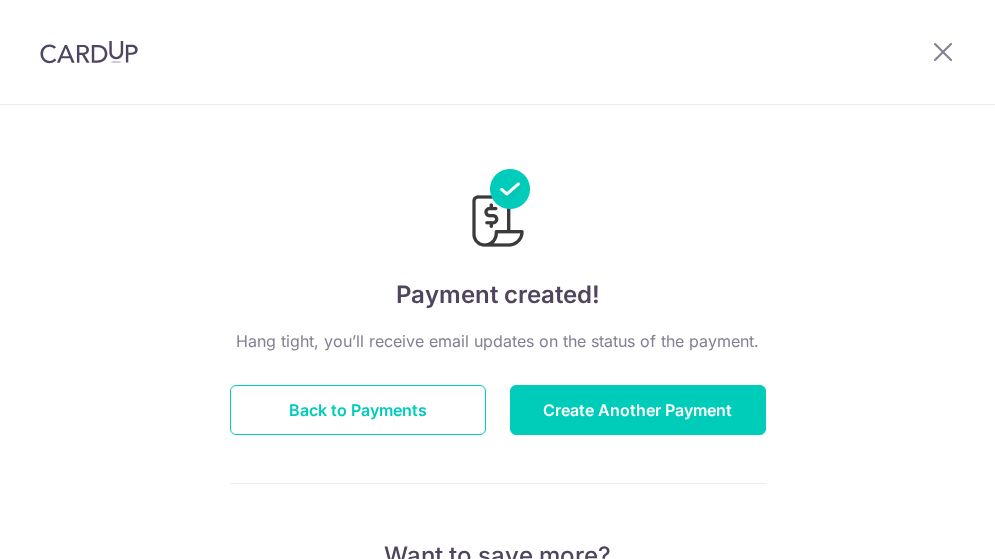 scroll, scrollTop: 0, scrollLeft: 0, axis: both 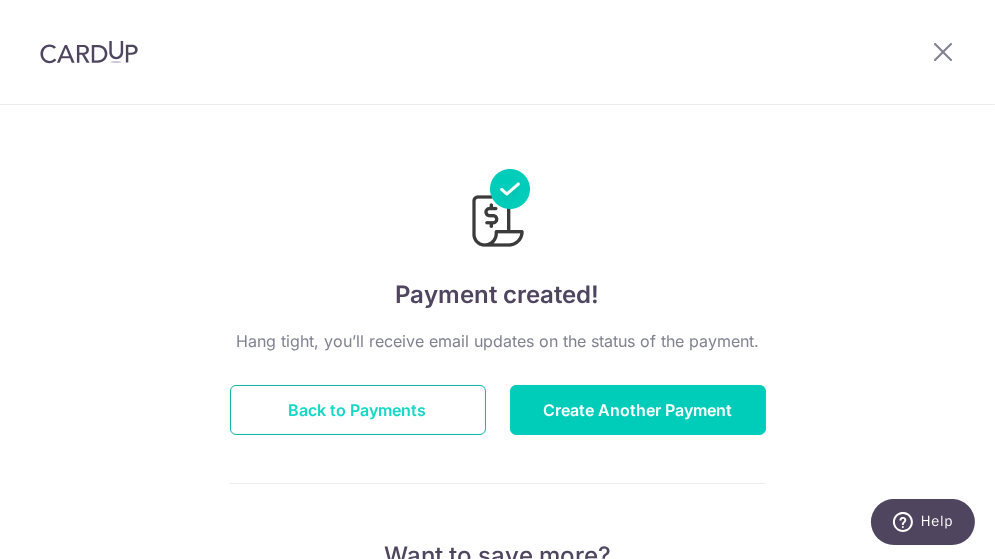 click on "Back to Payments" at bounding box center [358, 410] 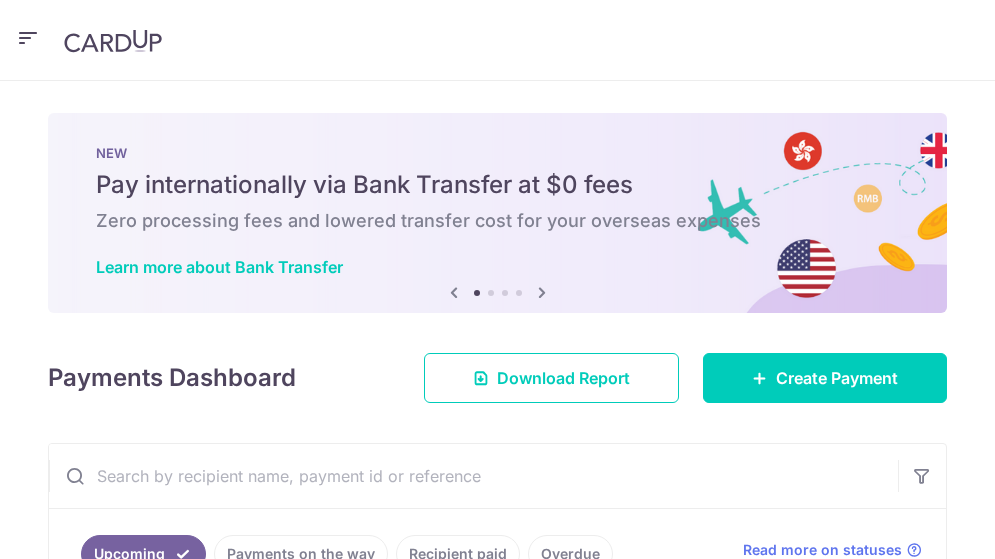 scroll, scrollTop: 0, scrollLeft: 0, axis: both 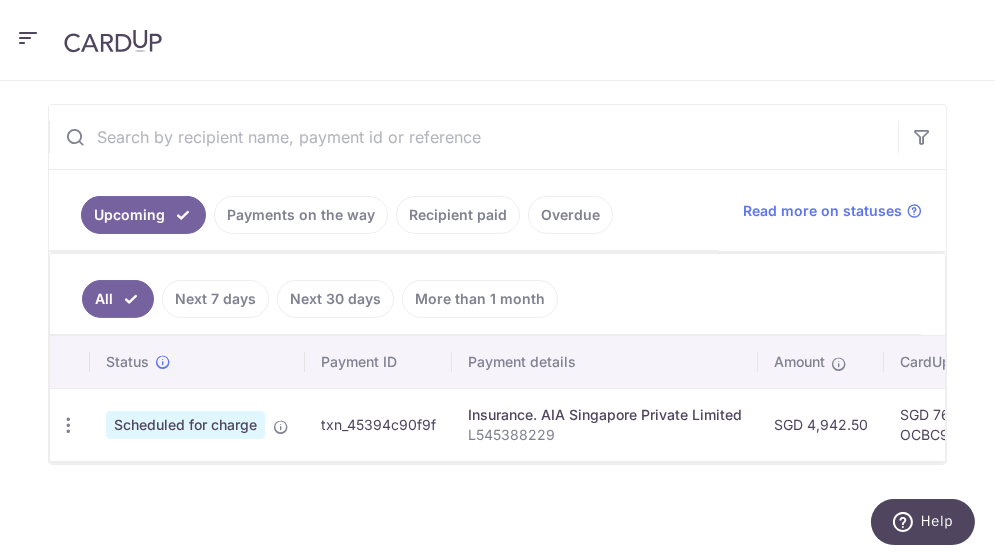 drag, startPoint x: 554, startPoint y: 461, endPoint x: 765, endPoint y: 467, distance: 211.0853 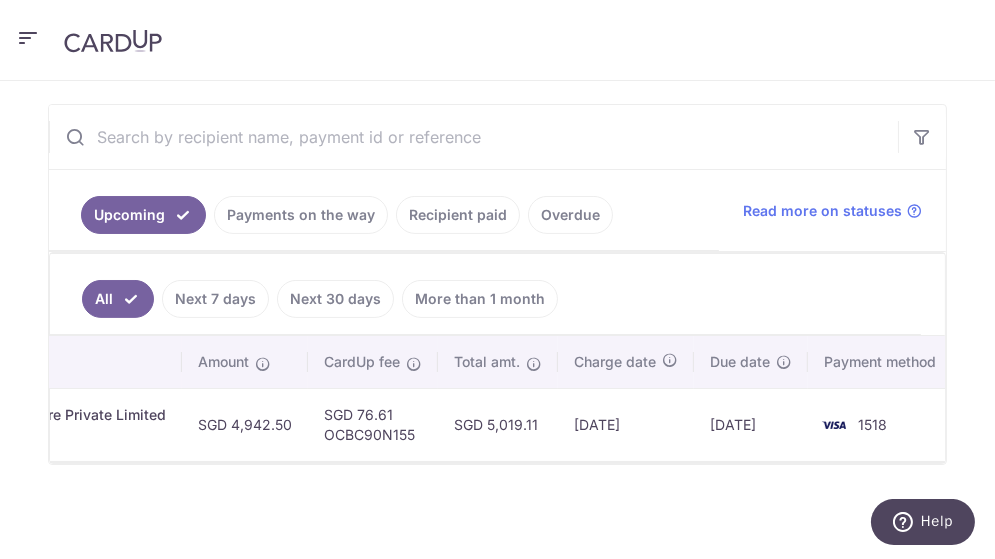 scroll, scrollTop: 0, scrollLeft: 599, axis: horizontal 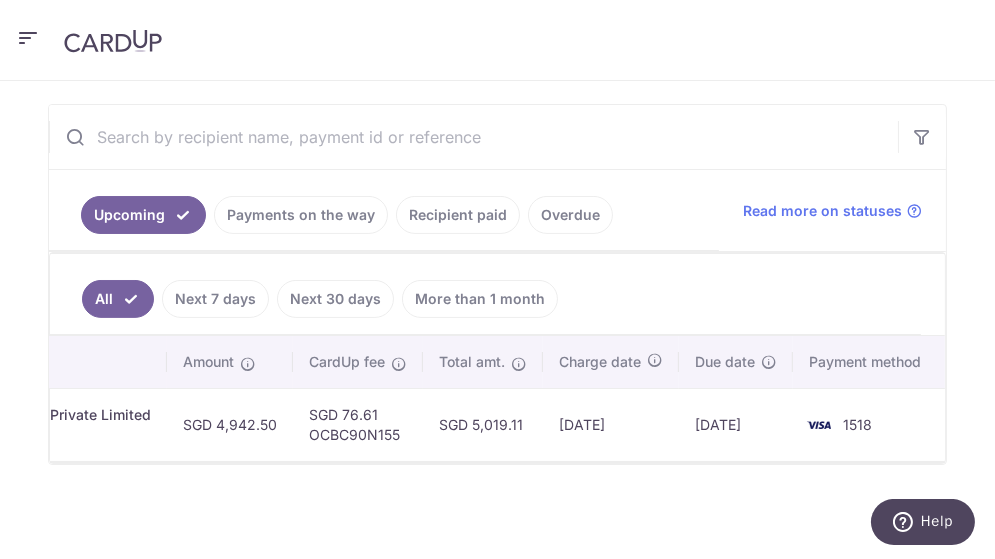 click on "SGD 4,942.50" at bounding box center (230, 424) 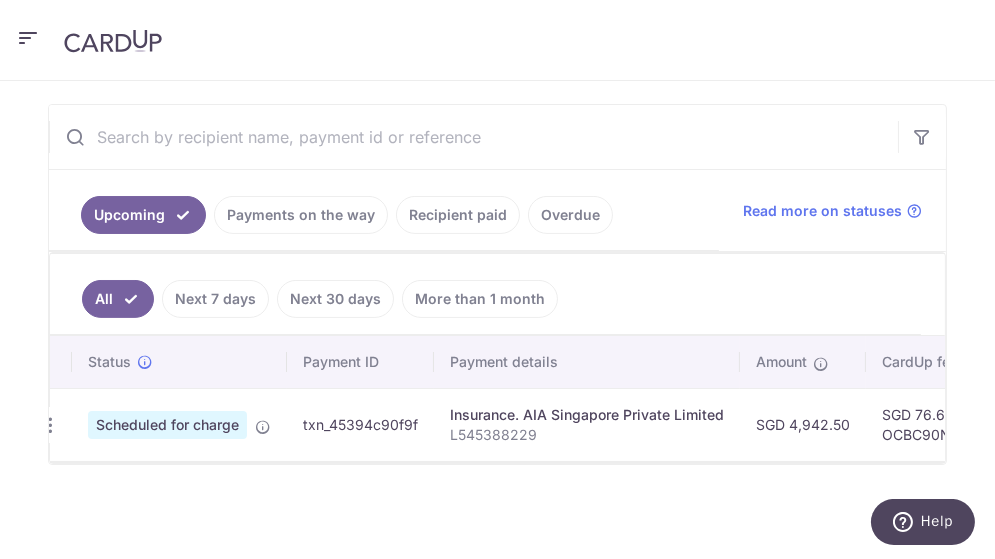 scroll, scrollTop: 0, scrollLeft: 13, axis: horizontal 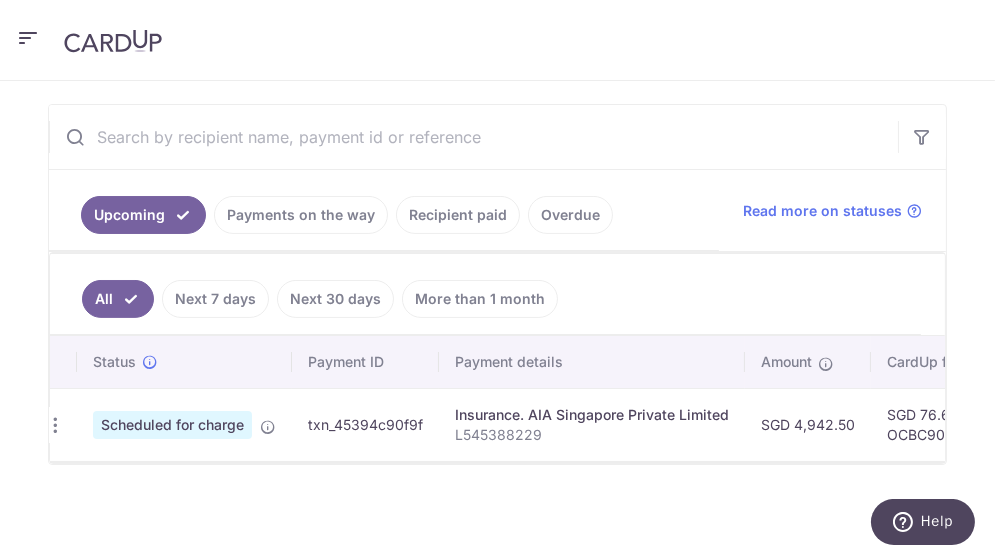 click on "Scheduled for charge" at bounding box center [172, 425] 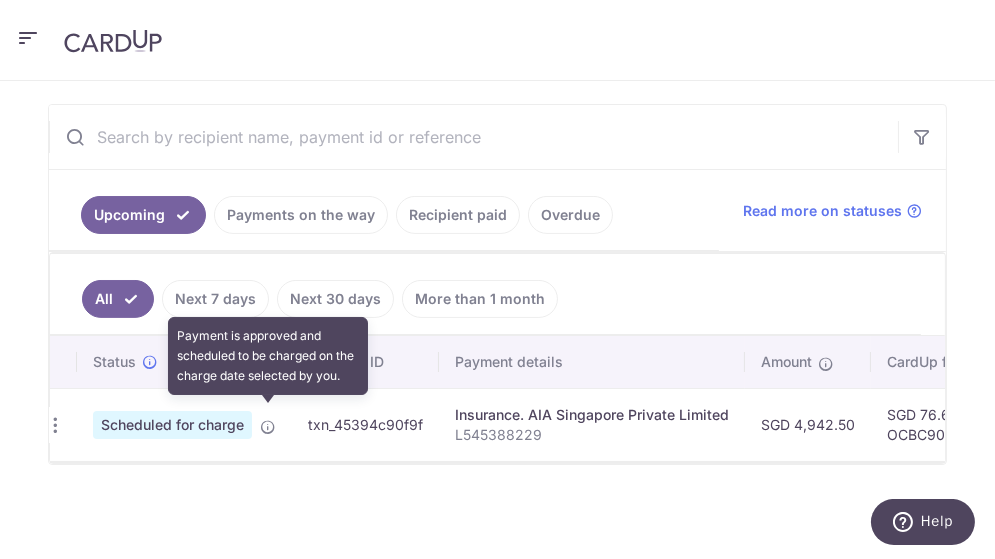 click at bounding box center [268, 427] 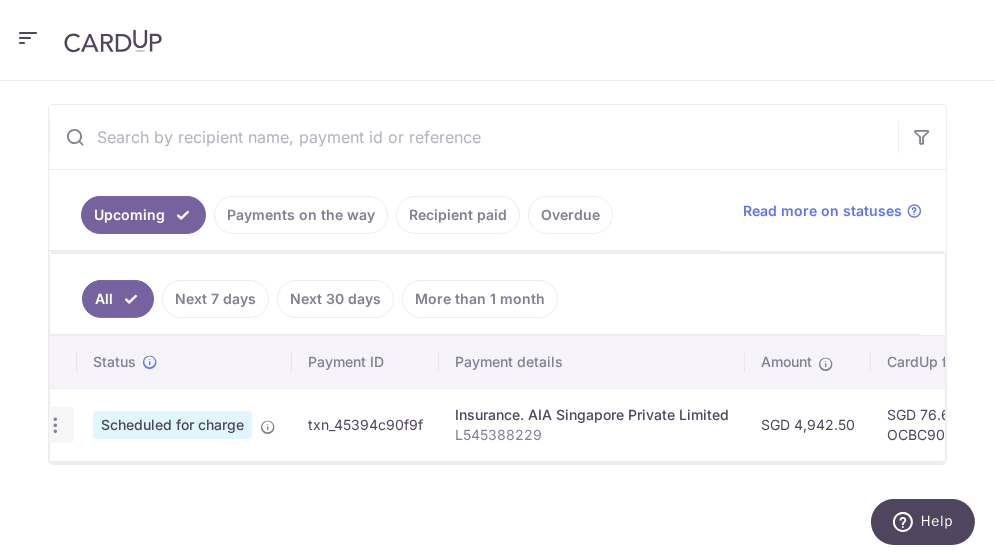 click at bounding box center [55, 425] 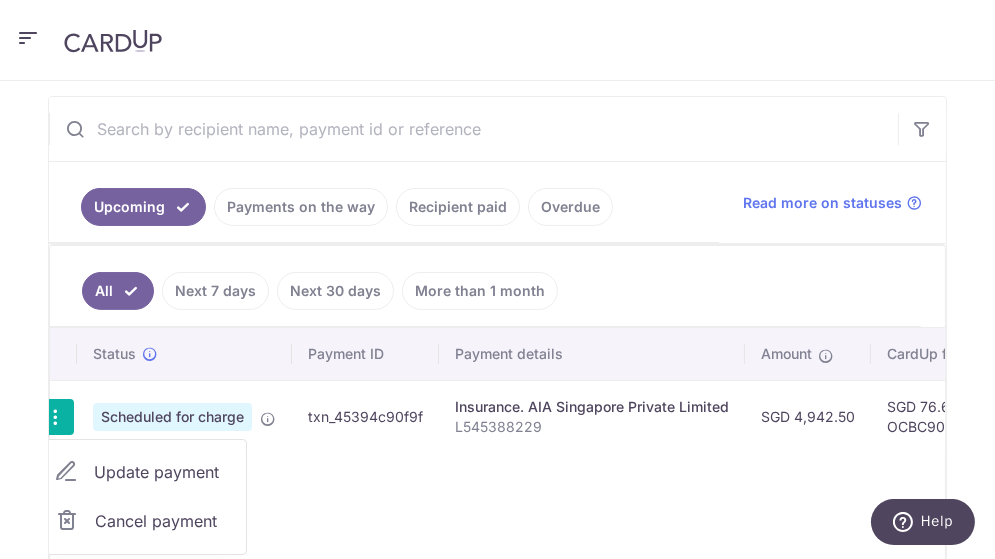 click on "Update payment" at bounding box center (162, 472) 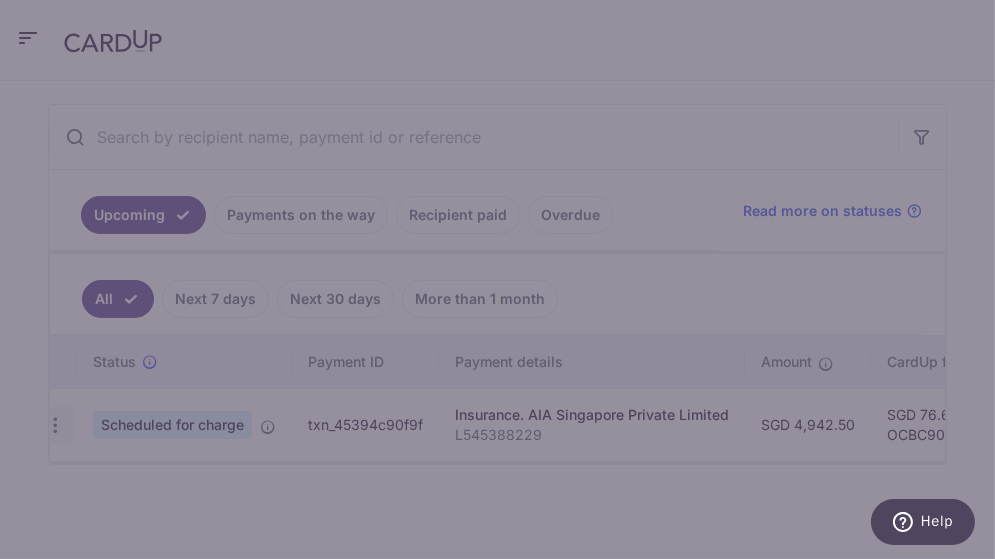 type on "4,942.50" 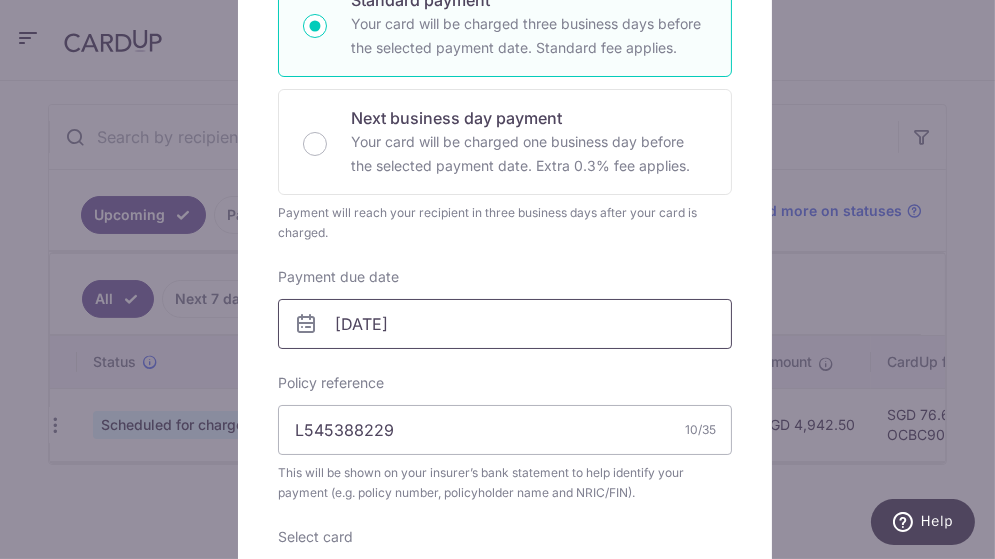 scroll, scrollTop: 400, scrollLeft: 0, axis: vertical 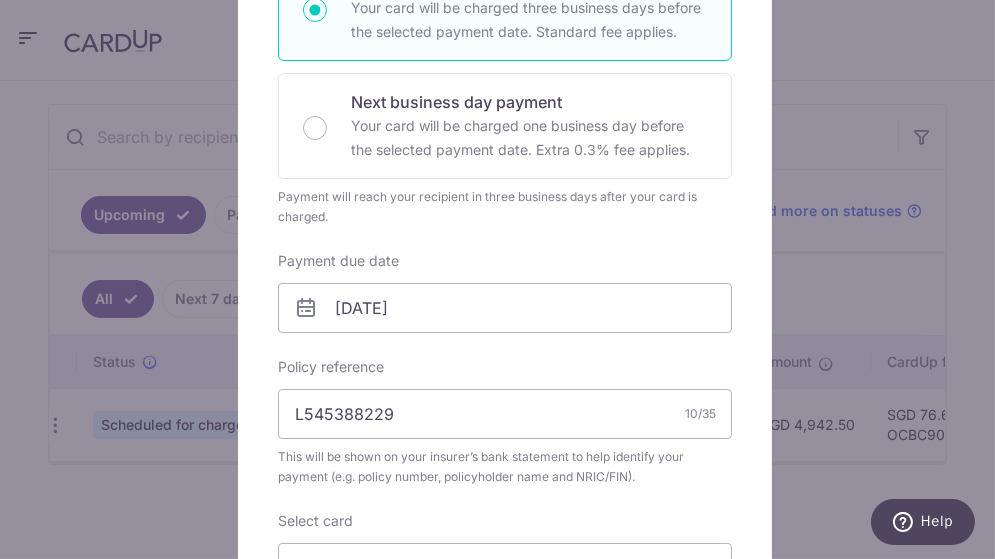 click on "Enter payment amount
4,942.50
4942.50
SGD
To change the payment amount, please cancel this payment and create a new payment with updated supporting documents.
As the payment amount is large, for your account security we will send you a notification via SMS and email on the payment charge date requiring your response to confirm the charge.
Select payment plan
Standard payment" at bounding box center (505, 278) 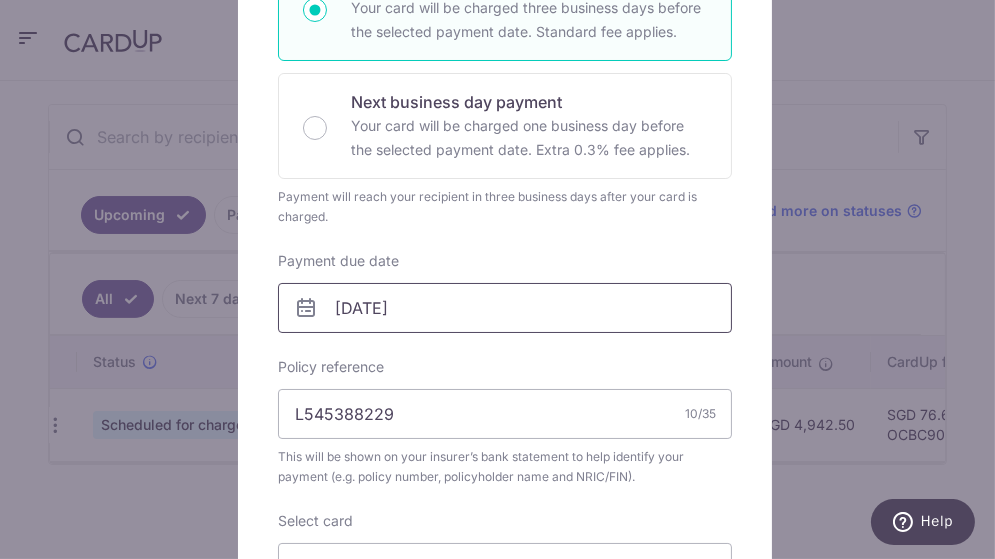 click on "[DATE]" at bounding box center [505, 308] 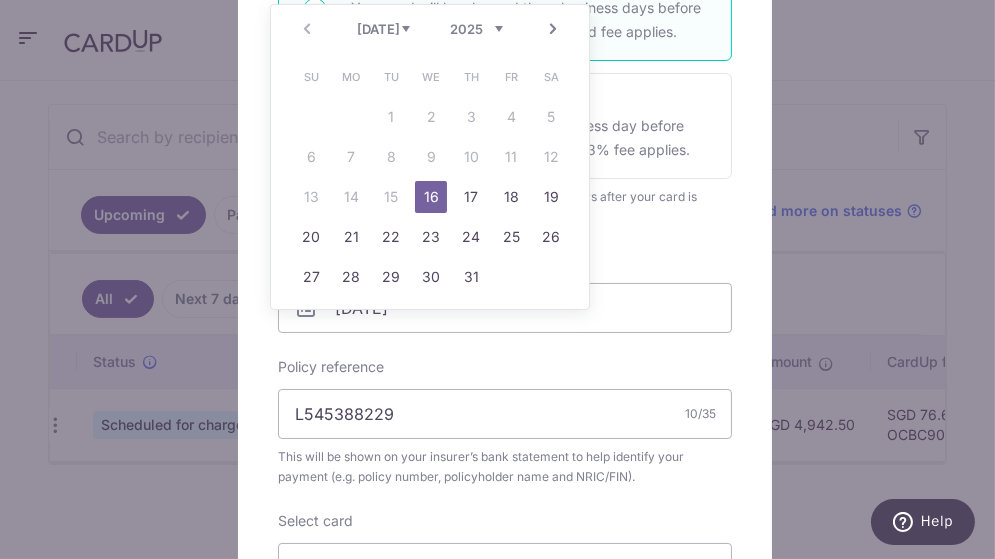 click on "Su Mo Tu We Th Fr Sa     1 2 3 4 5 6 7 8 9 10 11 12 13 14 15 16 17 18 19 20 21 22 23 24 25 26 27 28 29 30 31" at bounding box center (431, 177) 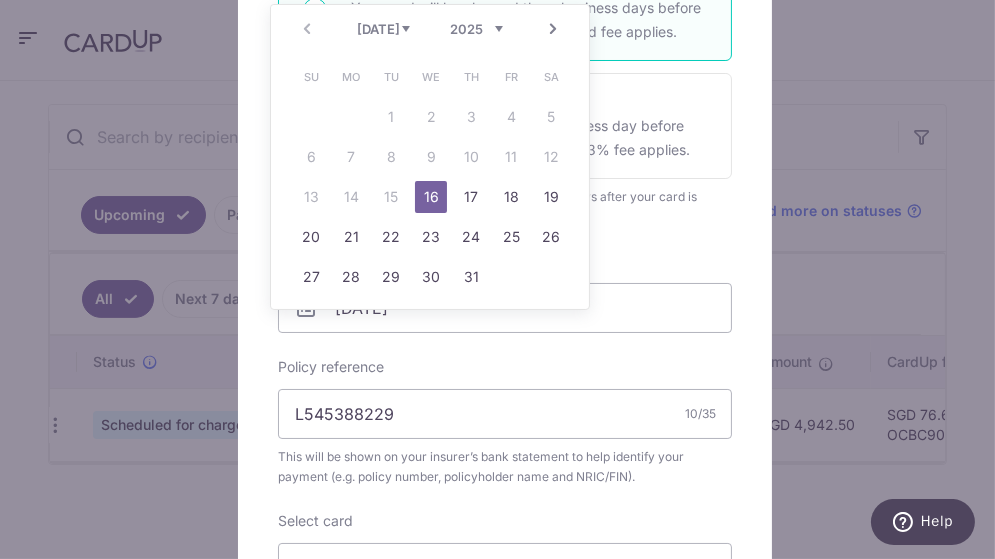 click on "Edit payment
By clicking apply,  you will make changes to all   payments to  AIA Singapore Private Limited  scheduled from
.
By clicking below, you confirm you are editing this payment to  AIA Singapore Private Limited  on
[DATE] .
4,942.50 4942.50" at bounding box center (505, 410) 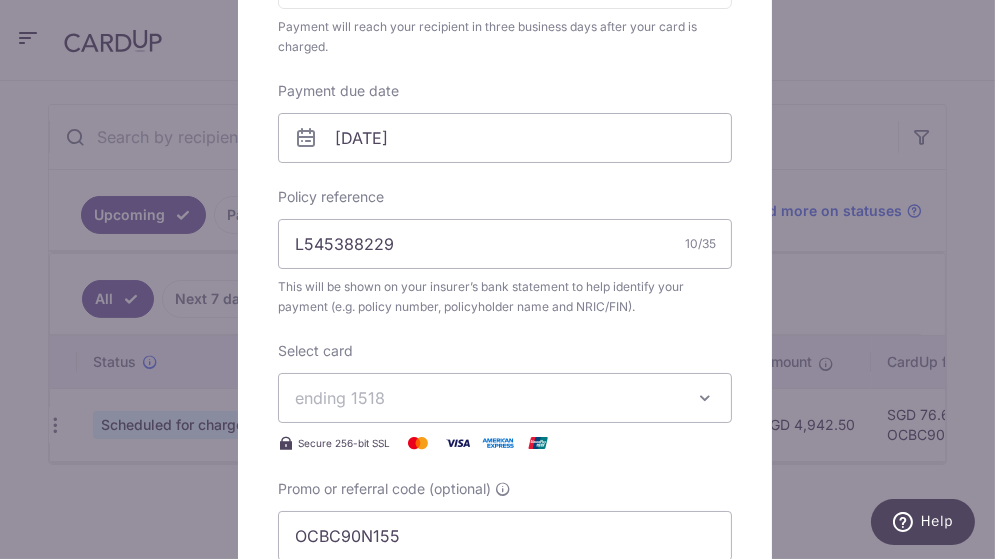 scroll, scrollTop: 700, scrollLeft: 0, axis: vertical 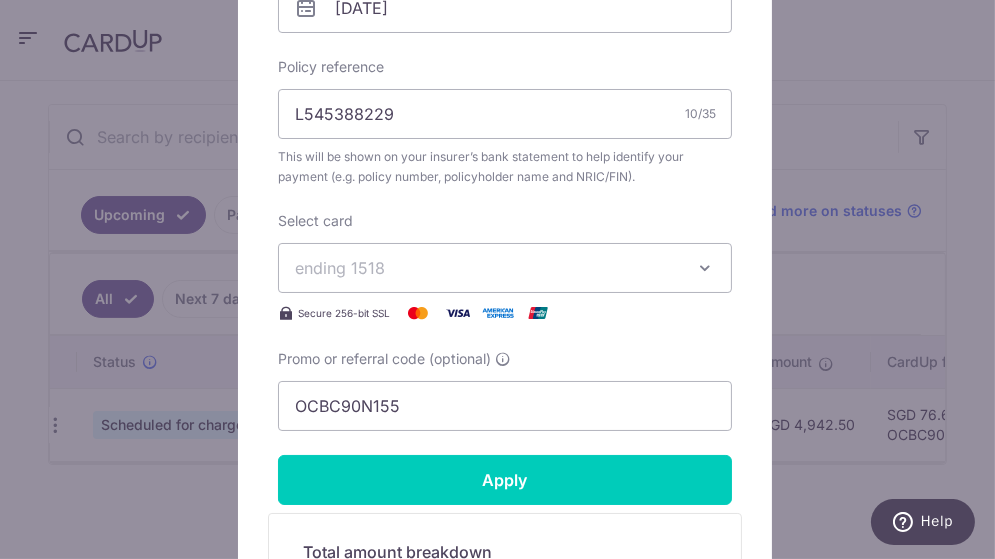 click on "ending 1518" at bounding box center [505, 268] 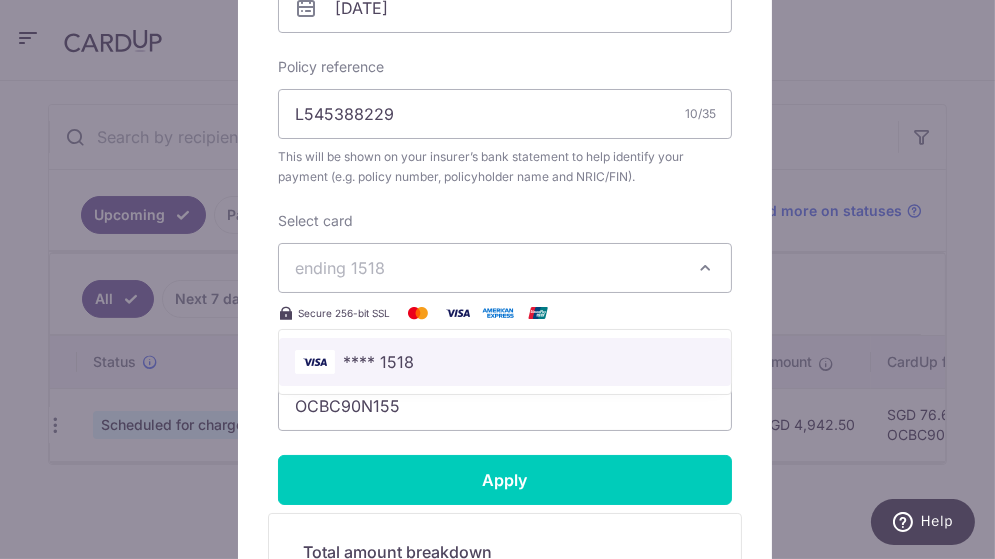 click on "**** 1518" at bounding box center [505, 362] 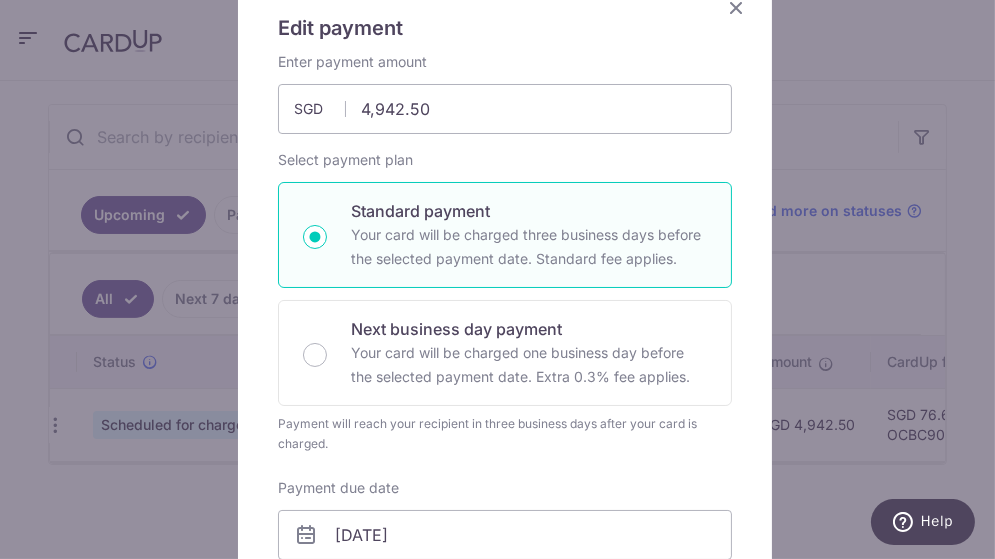 scroll, scrollTop: 162, scrollLeft: 0, axis: vertical 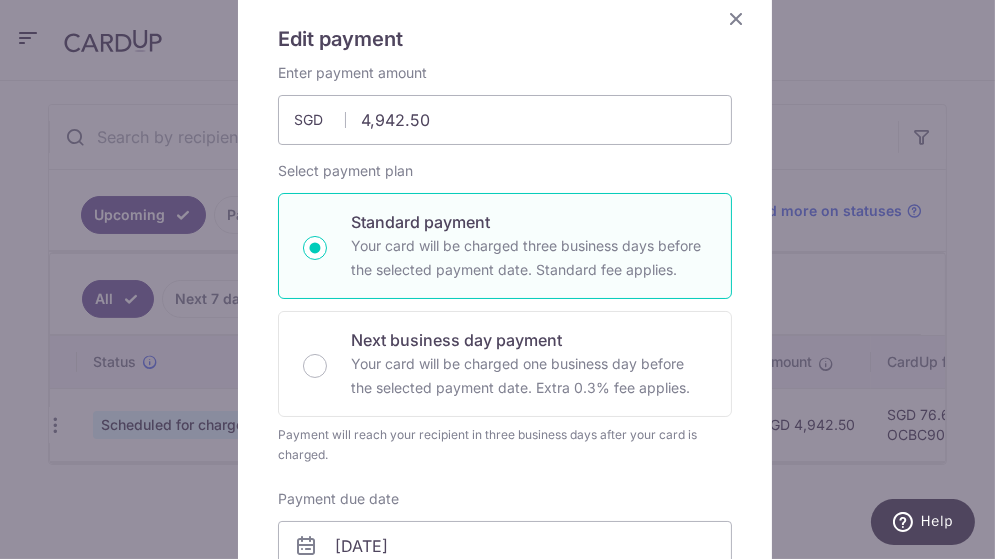 click on "Edit payment
By clicking apply,  you will make changes to all   payments to  AIA Singapore Private Limited  scheduled from
.
By clicking below, you confirm you are editing this payment to  AIA Singapore Private Limited  on
[DATE] .
4,942.50 4942.50" at bounding box center (505, 699) 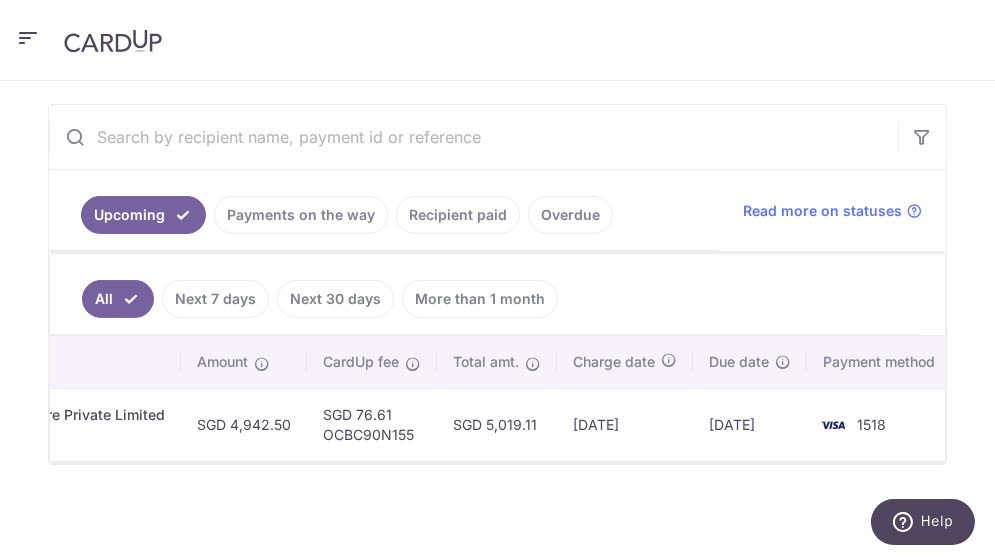 scroll, scrollTop: 0, scrollLeft: 599, axis: horizontal 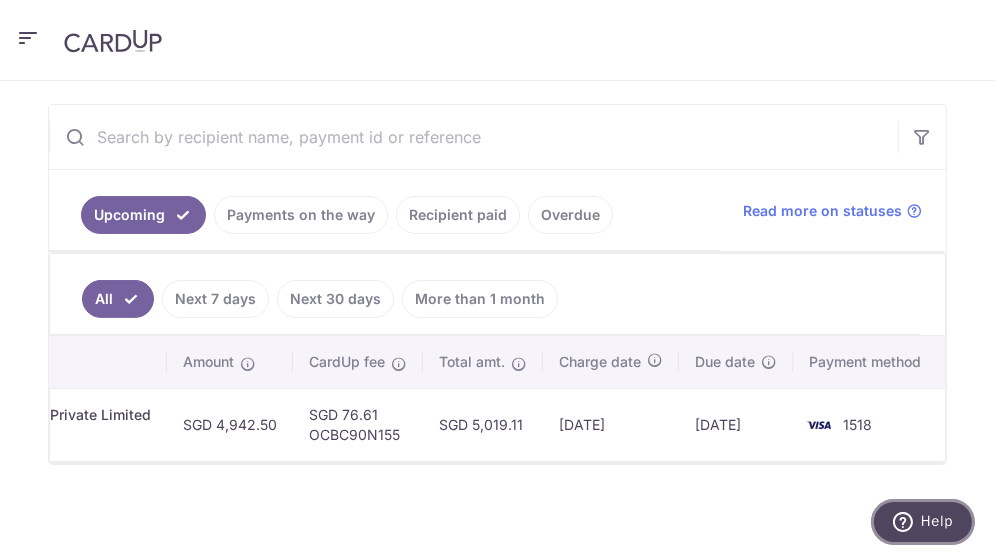 click on "Help" at bounding box center [936, 520] 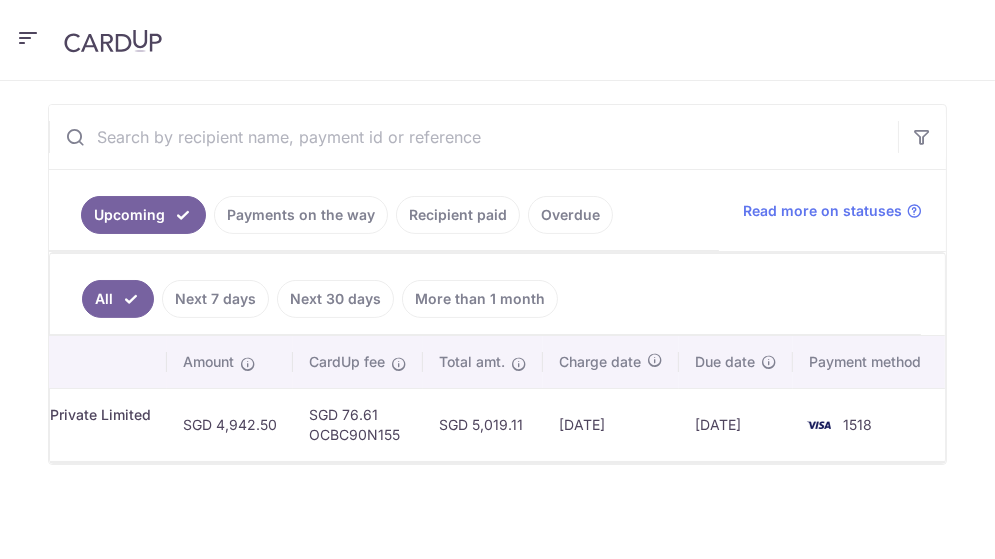 scroll, scrollTop: 0, scrollLeft: 0, axis: both 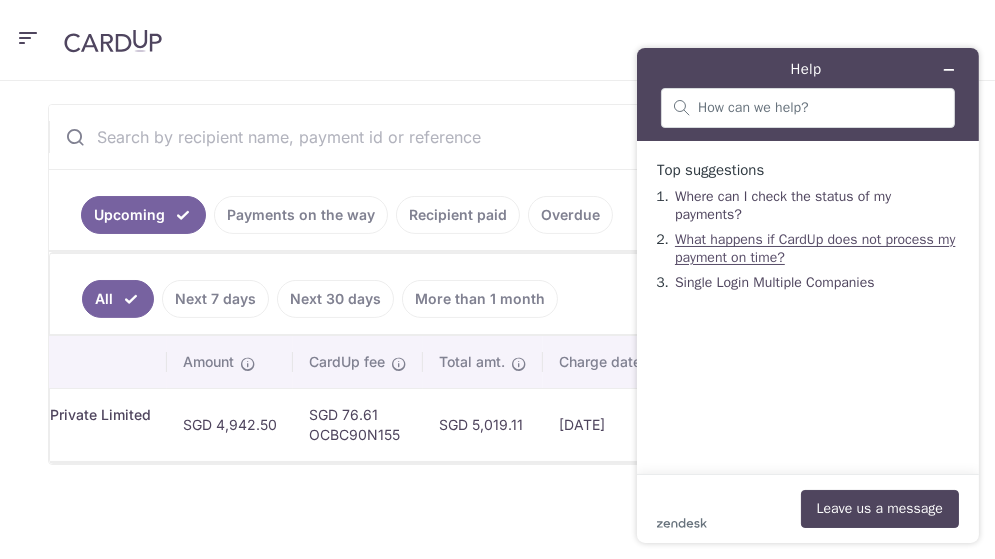 click on "What happens if CardUp does not process my payment on time?" at bounding box center (814, 248) 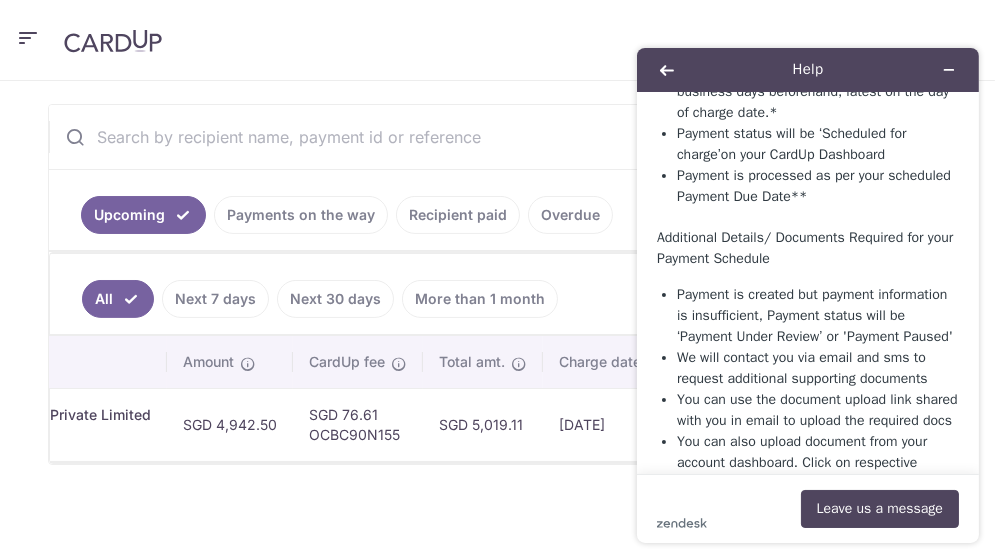 scroll, scrollTop: 200, scrollLeft: 0, axis: vertical 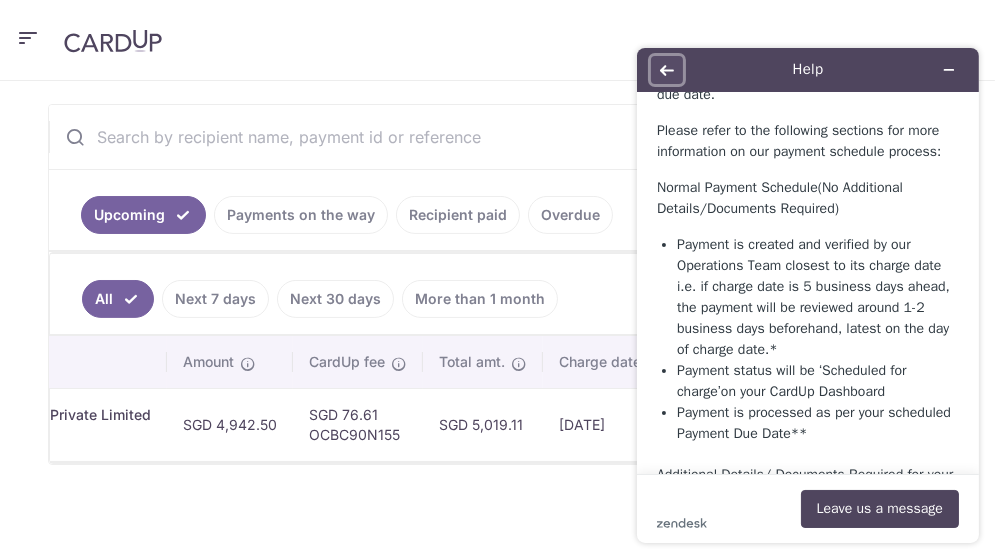 click 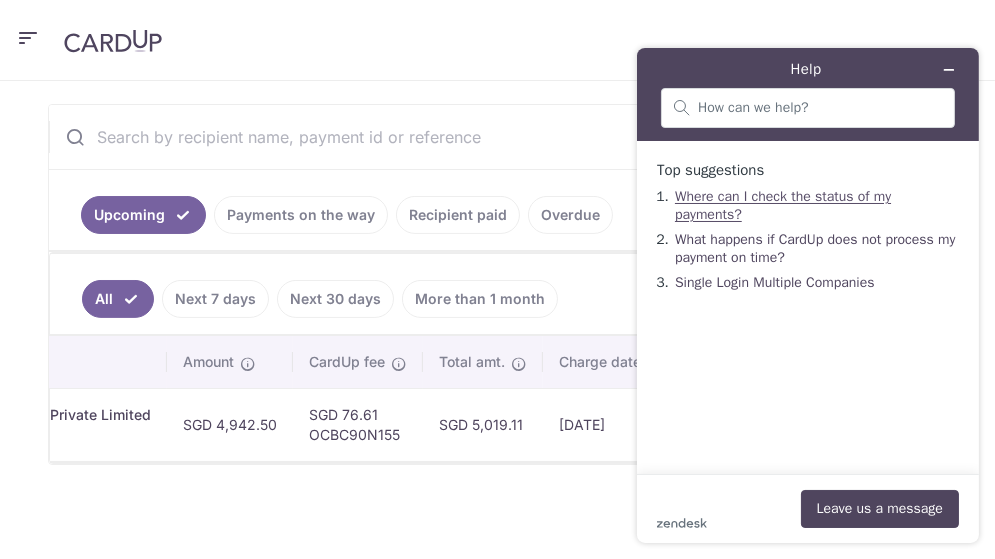 click on "Where can I check the status of my payments?" at bounding box center [782, 205] 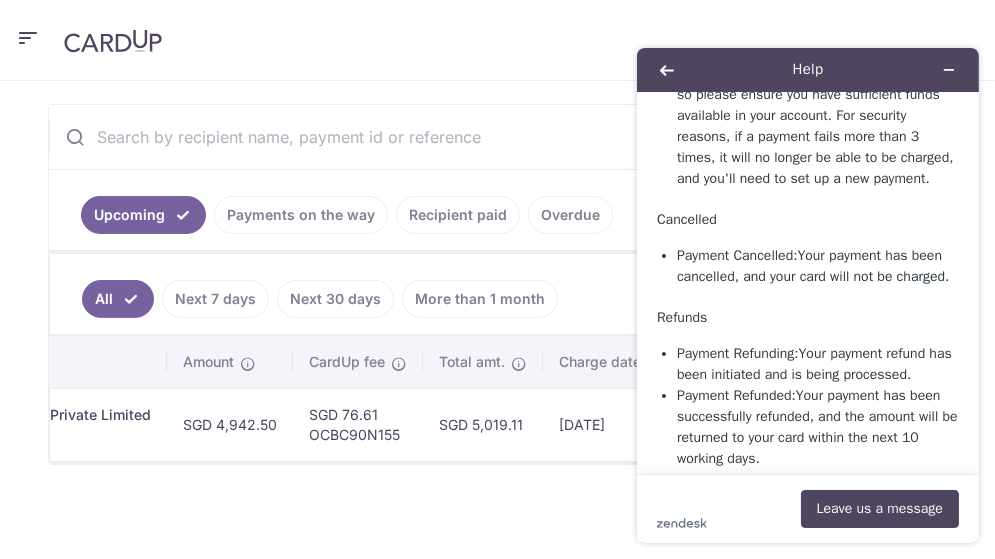 scroll, scrollTop: 1575, scrollLeft: 0, axis: vertical 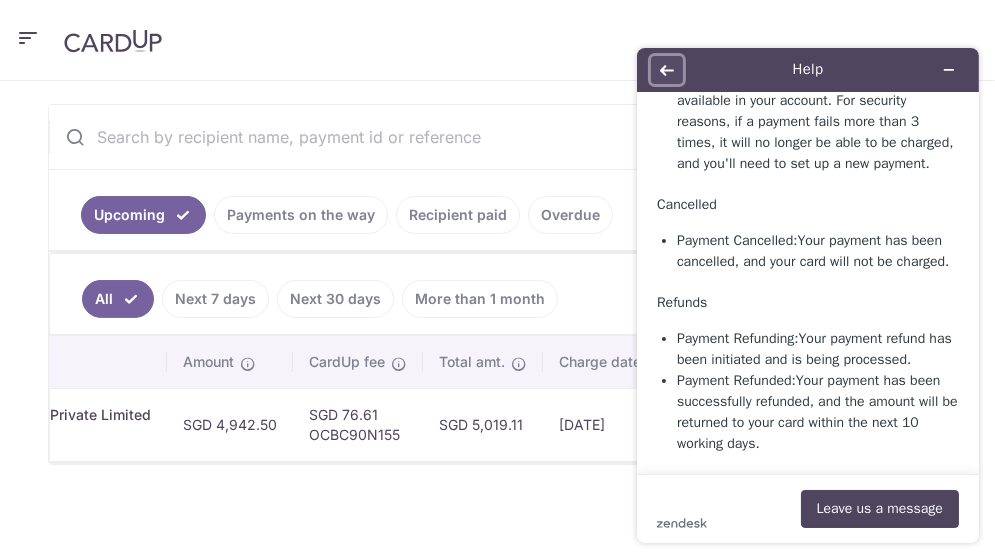click at bounding box center (666, 70) 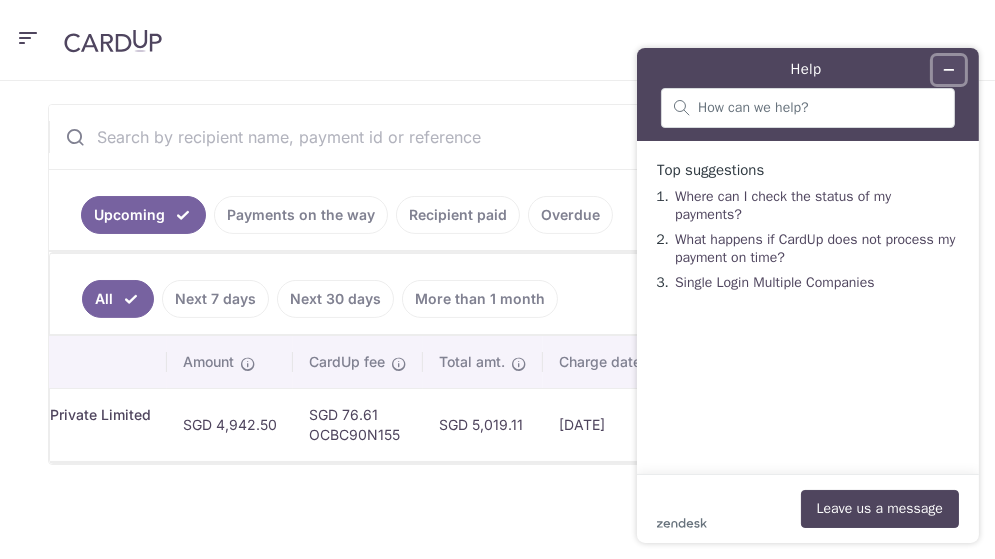 click 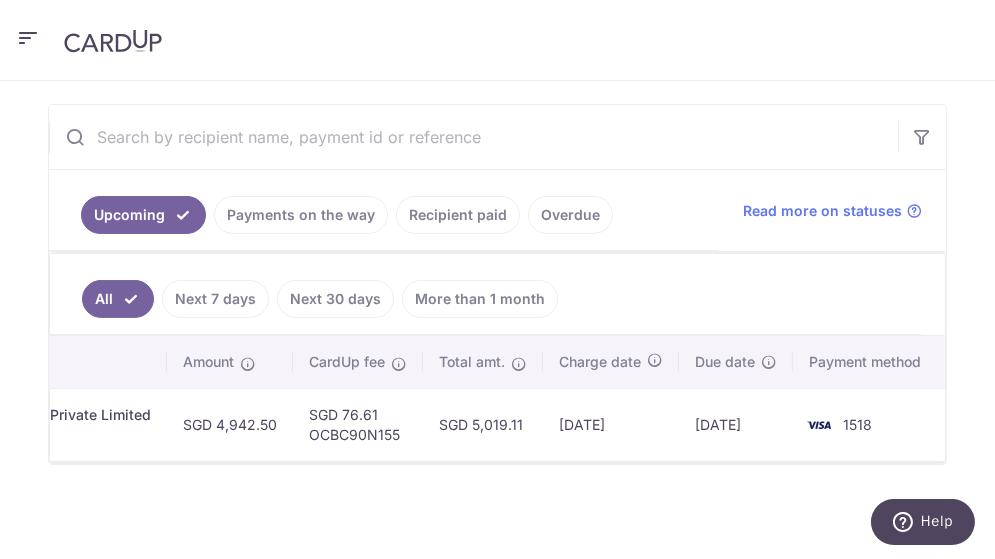 click on "Payments on the way" at bounding box center (301, 215) 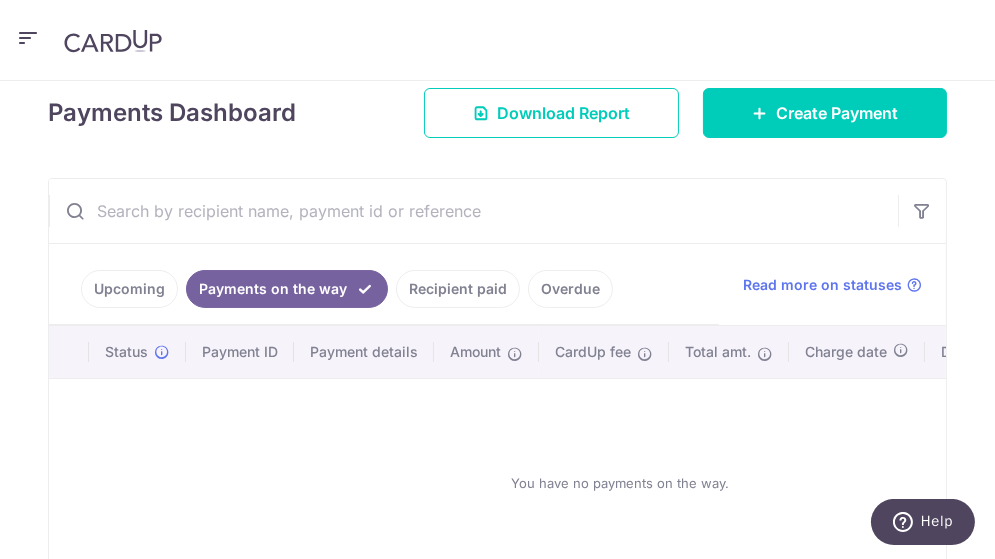 click on "Payments on the way" at bounding box center (287, 289) 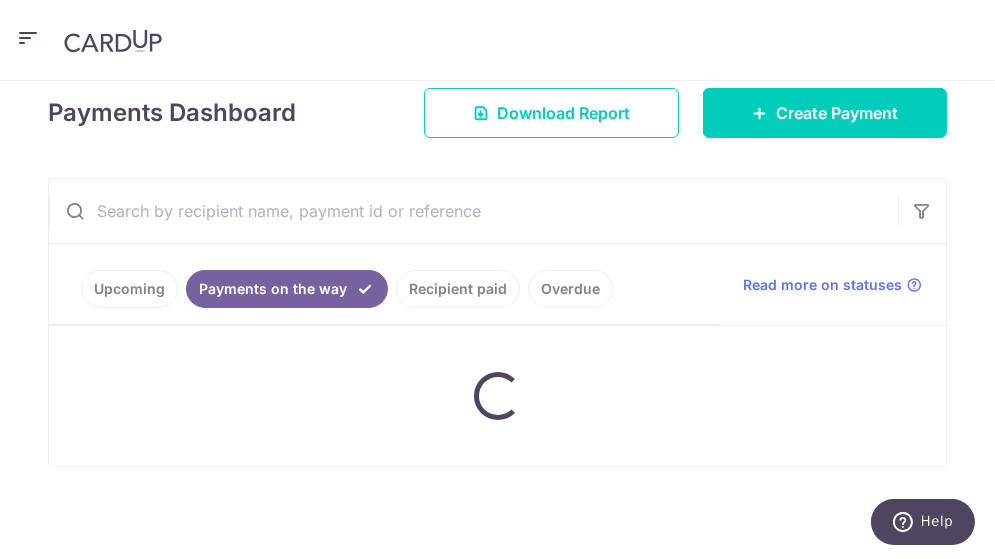 scroll, scrollTop: 371, scrollLeft: 0, axis: vertical 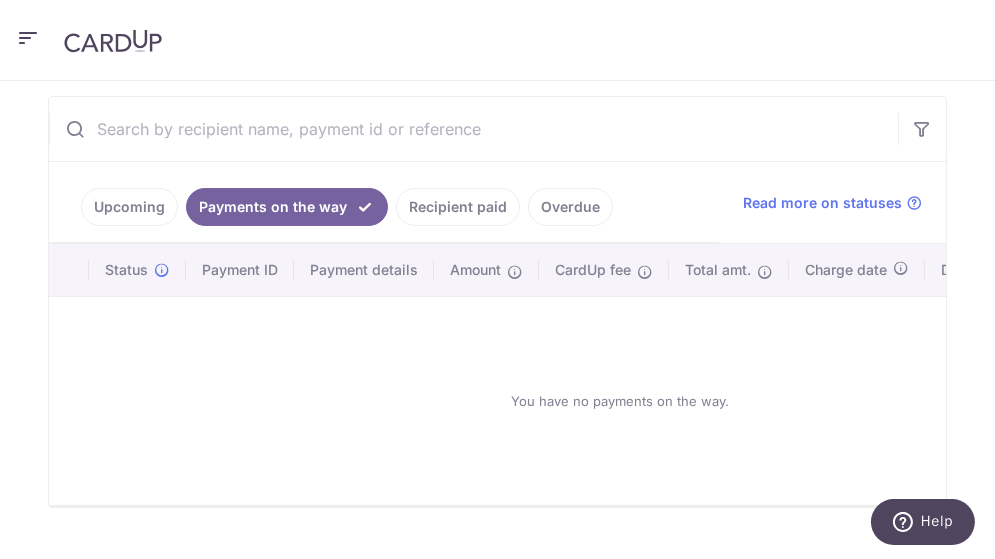 click on "Upcoming" at bounding box center [129, 207] 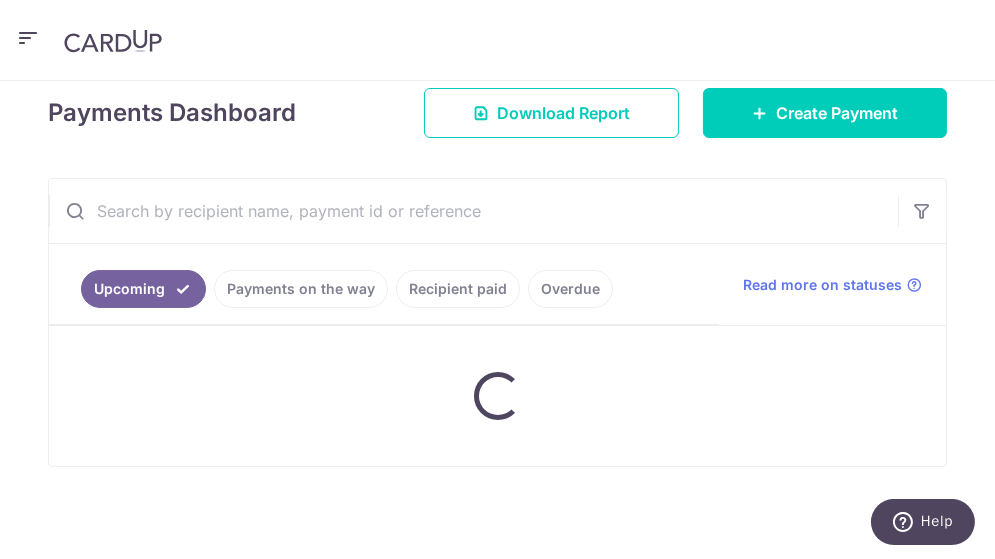 scroll, scrollTop: 371, scrollLeft: 0, axis: vertical 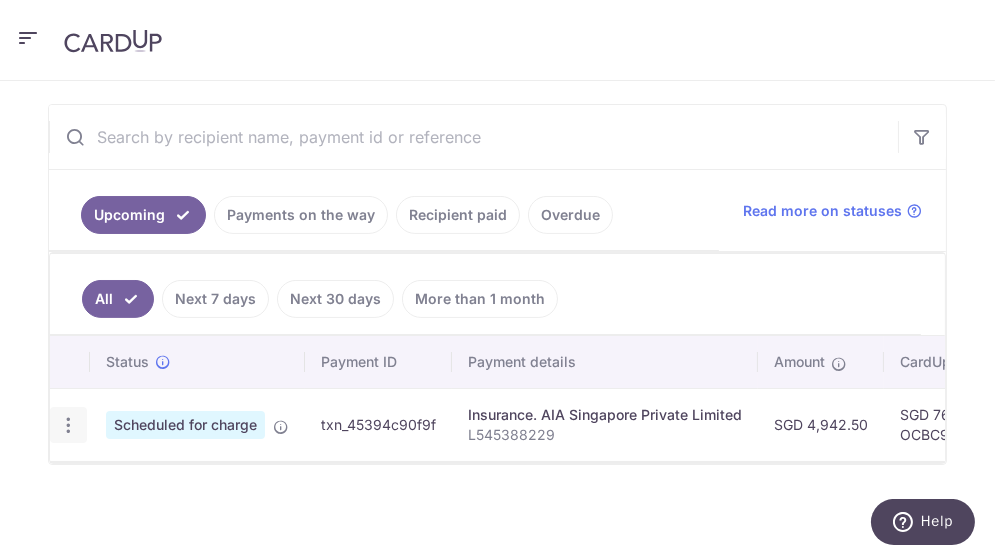 click at bounding box center (68, 425) 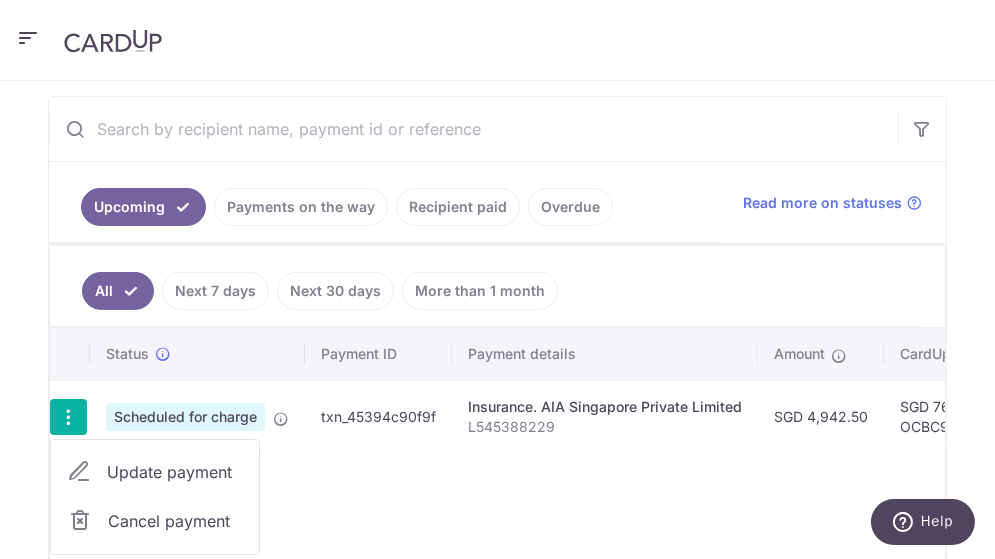 click on "Update payment" at bounding box center [175, 472] 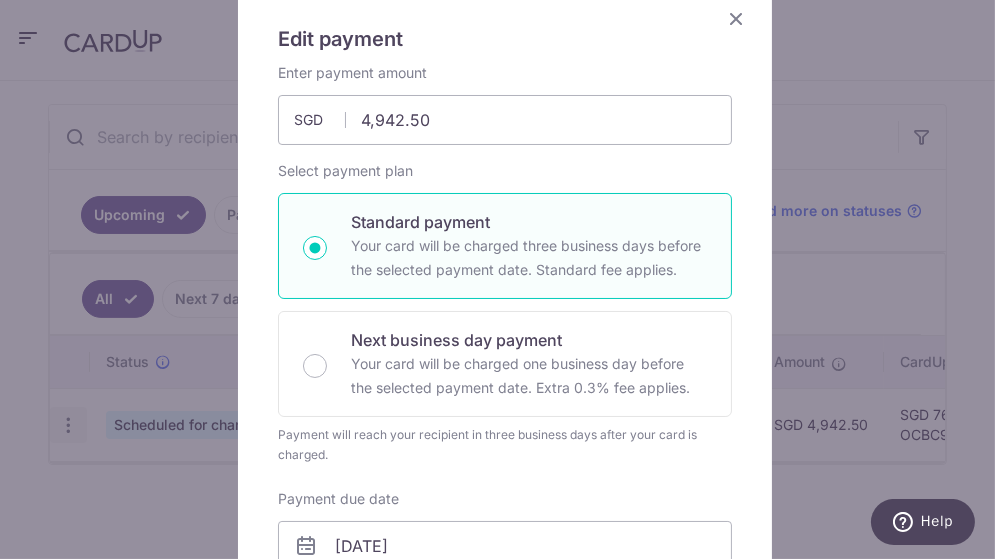 scroll, scrollTop: 0, scrollLeft: 0, axis: both 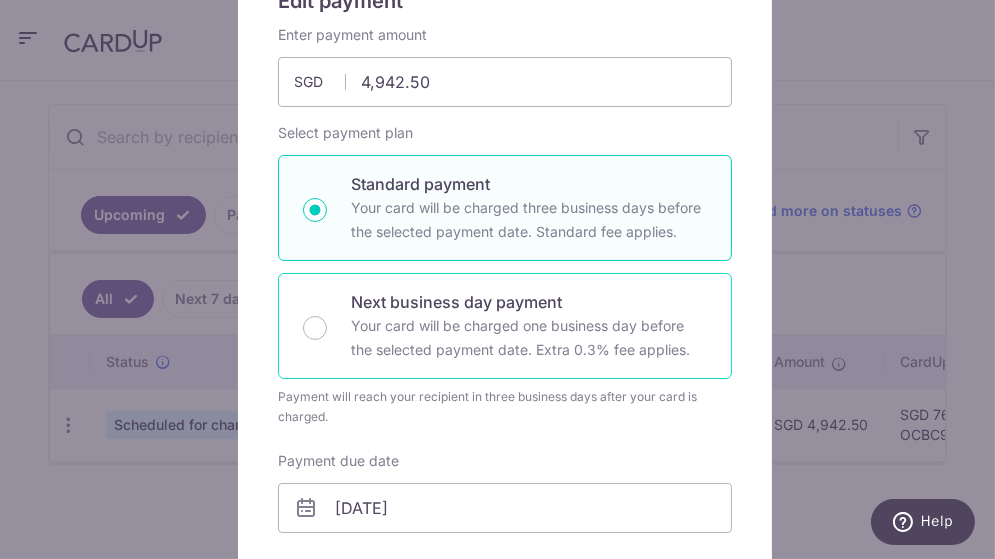 click on "Next business day payment
Your card will be charged one business day before the selected payment date. Extra 0.3% fee applies." at bounding box center [505, 326] 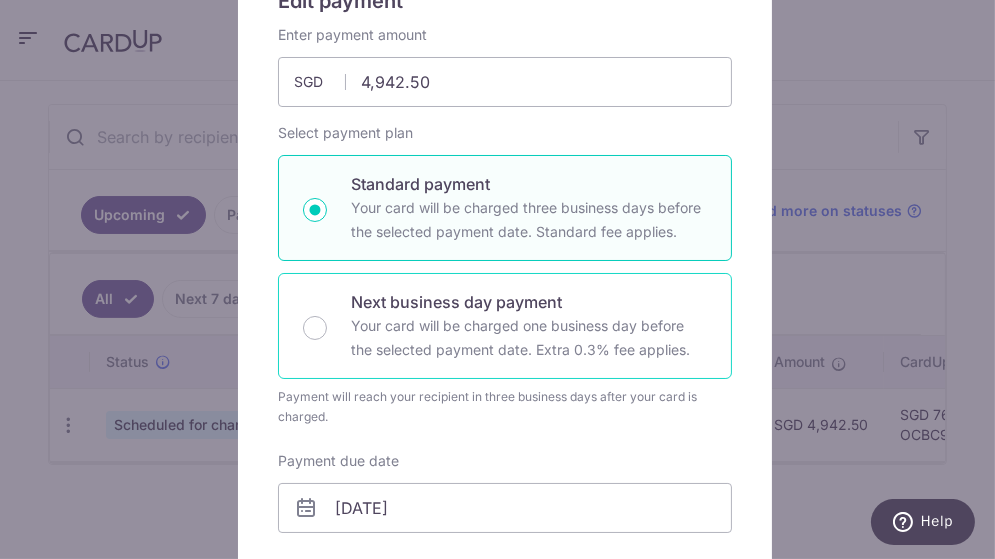 radio on "false" 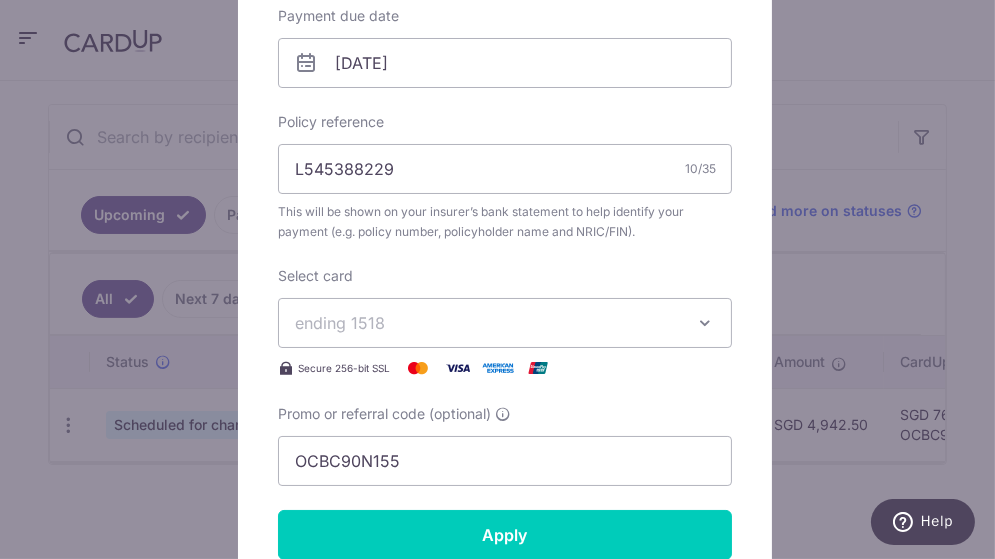 scroll, scrollTop: 700, scrollLeft: 0, axis: vertical 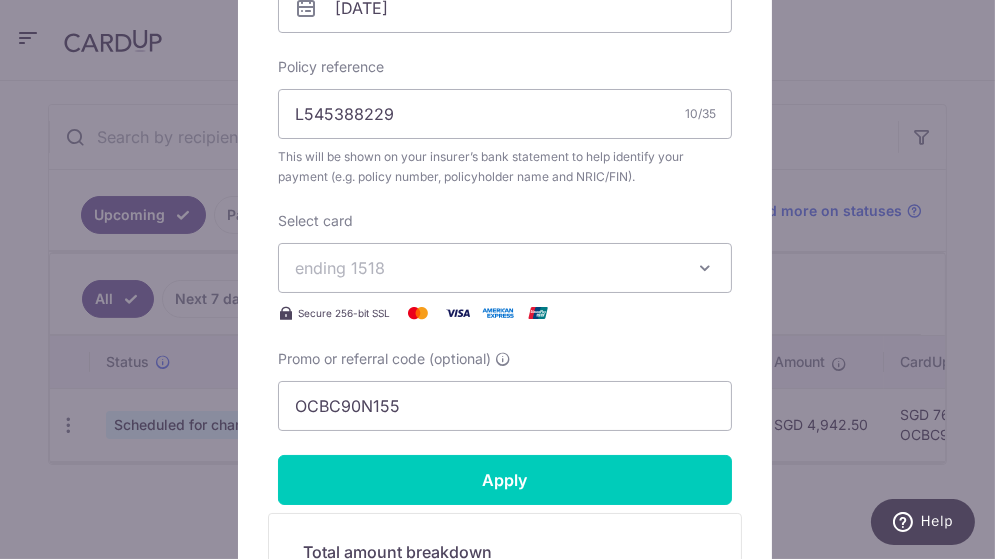 click at bounding box center (705, 268) 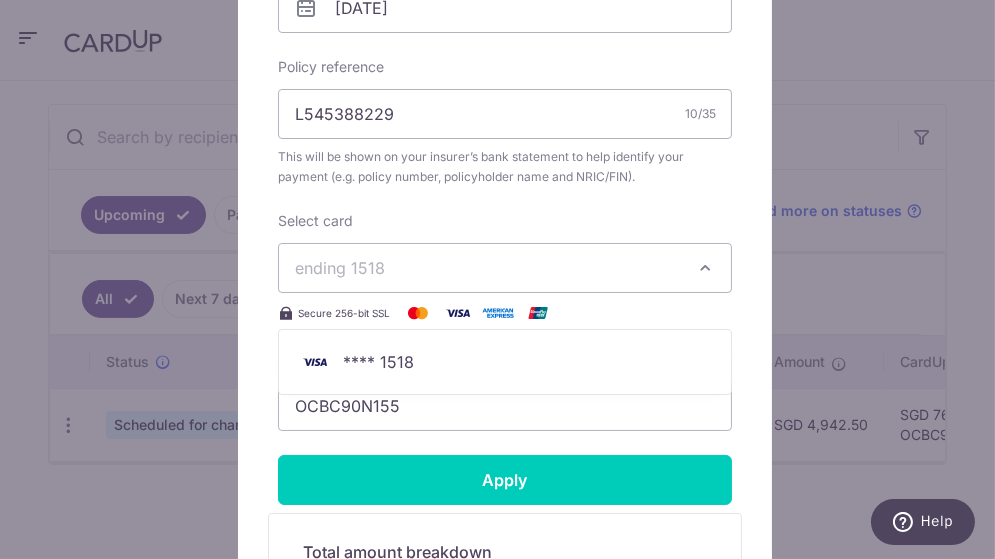 click at bounding box center (705, 268) 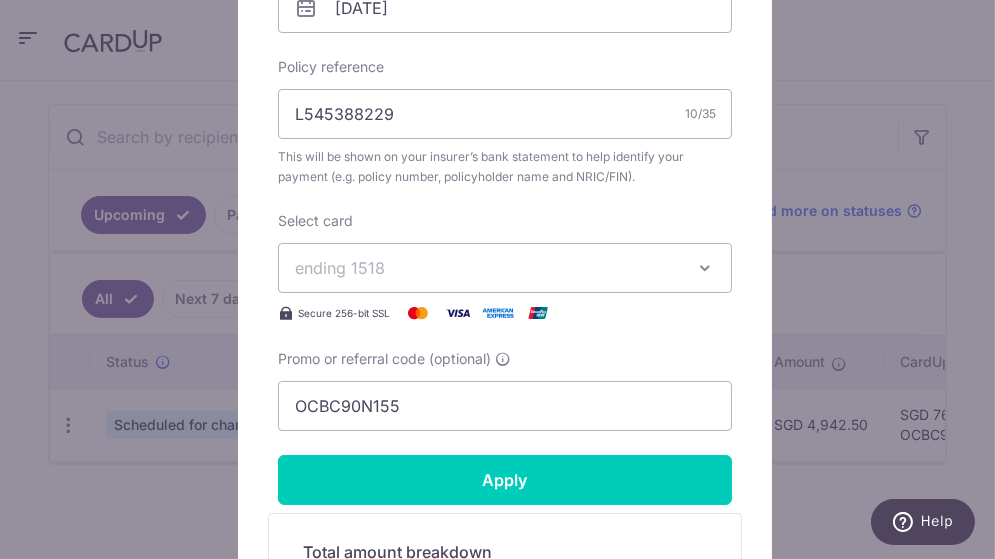click on "ending 1518" at bounding box center (505, 268) 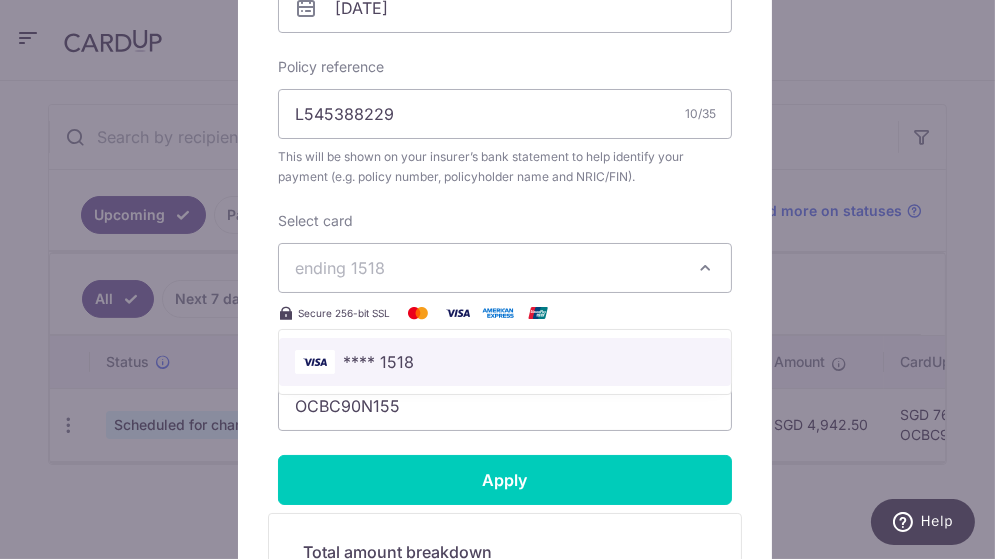 click on "**** 1518" at bounding box center (505, 362) 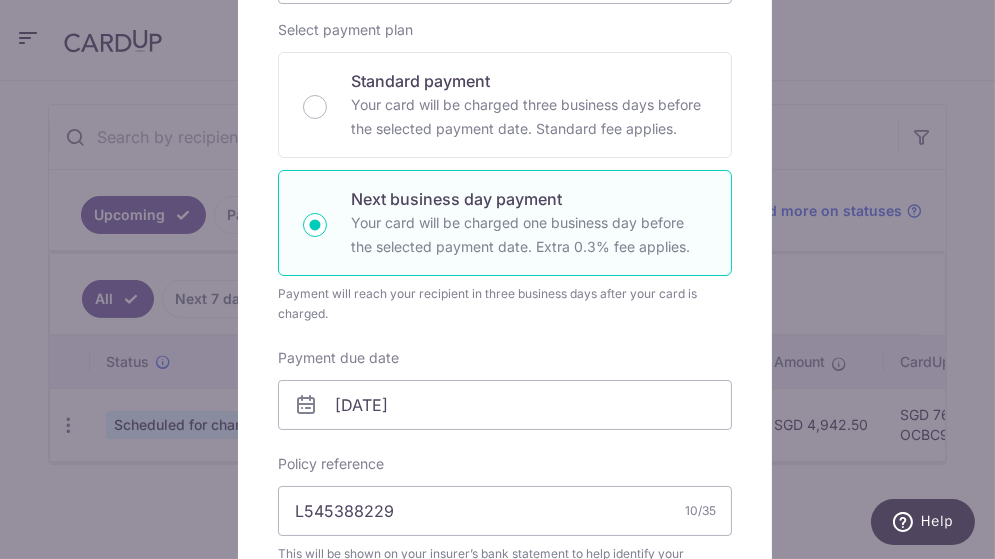 scroll, scrollTop: 300, scrollLeft: 0, axis: vertical 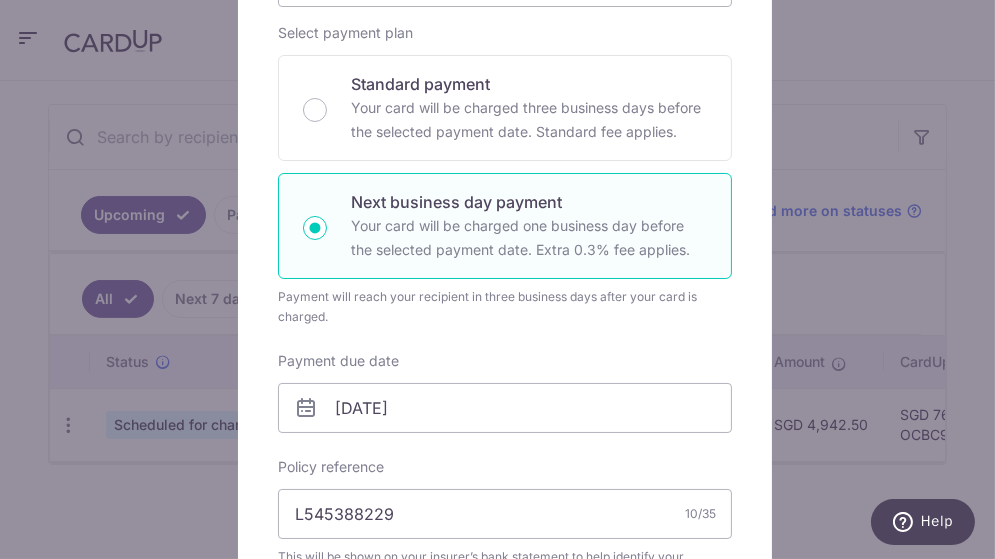 click at bounding box center [306, 408] 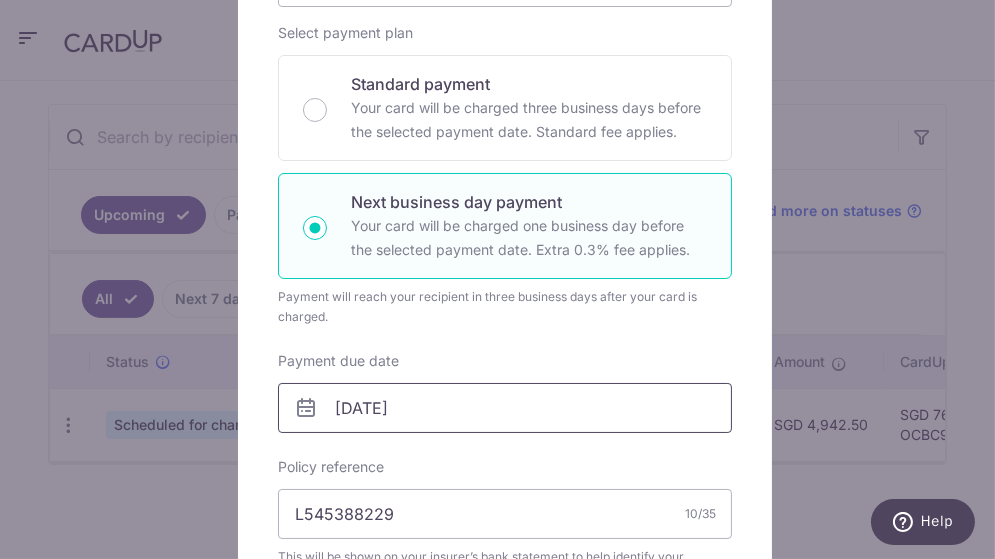 click on "[DATE]" at bounding box center (505, 408) 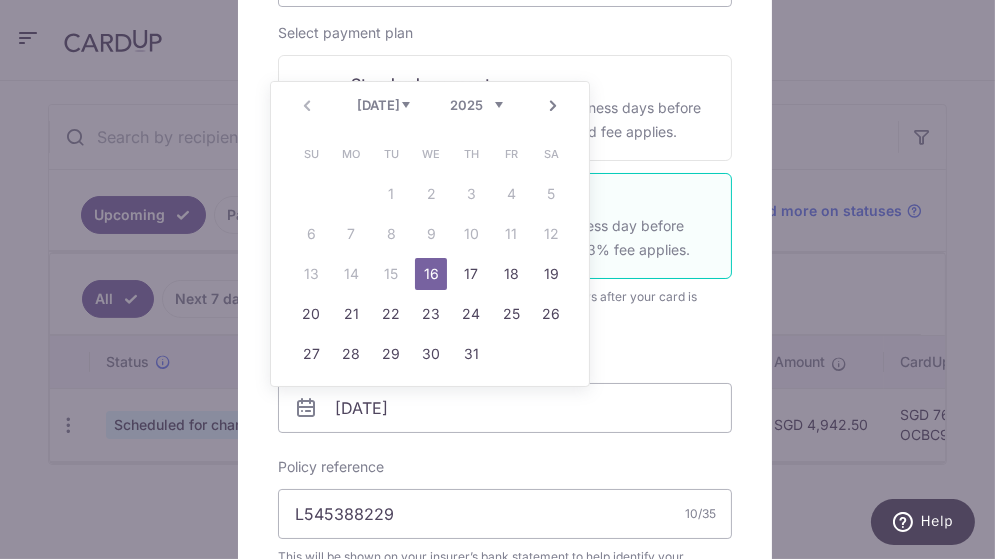 click on "Payment due date
[DATE]
Your card will be charged on" at bounding box center [505, 392] 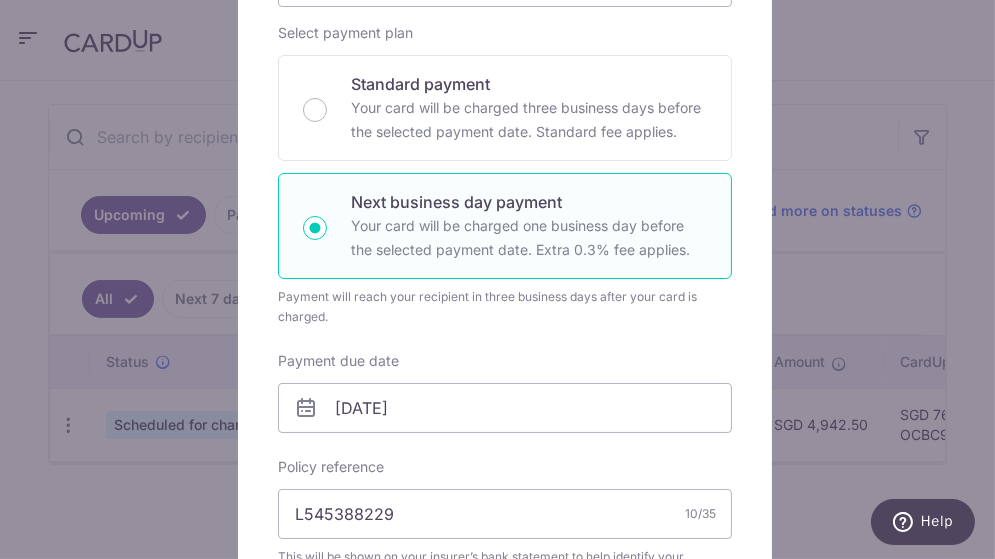 click on "Payment due date
[DATE]
Your card will be charged on" at bounding box center (505, 392) 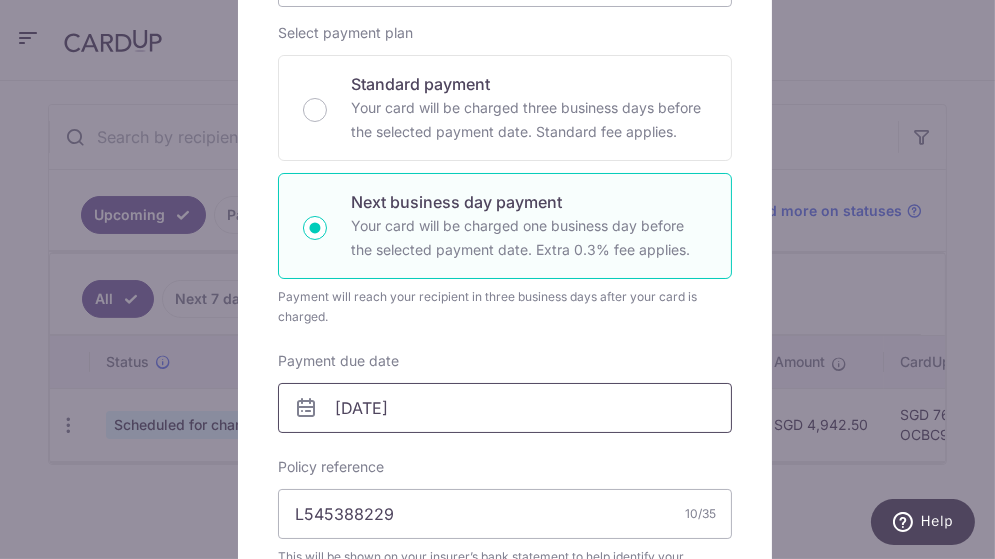 click on "[DATE]" at bounding box center (505, 408) 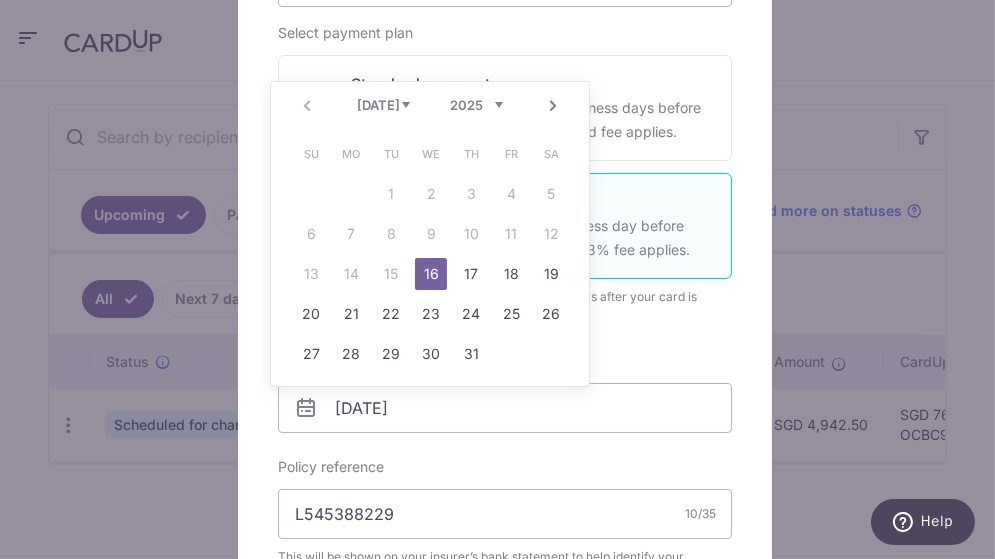 click on "Su Mo Tu We Th Fr Sa     1 2 3 4 5 6 7 8 9 10 11 12 13 14 15 16 17 18 19 20 21 22 23 24 25 26 27 28 29 30 31" at bounding box center [431, 254] 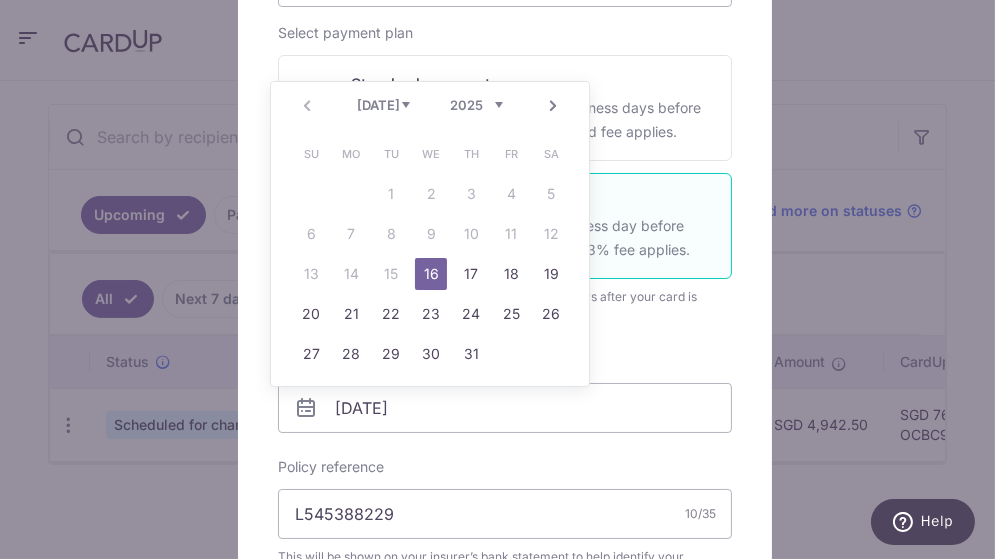 click on "Enter payment amount
4,942.50
4942.50
SGD
To change the payment amount, please cancel this payment and create a new payment with updated supporting documents.
As the payment amount is large, for your account security we will send you a notification via SMS and email on the payment charge date requiring your response to confirm the charge.
Select payment plan
Standard payment" at bounding box center [505, 429] 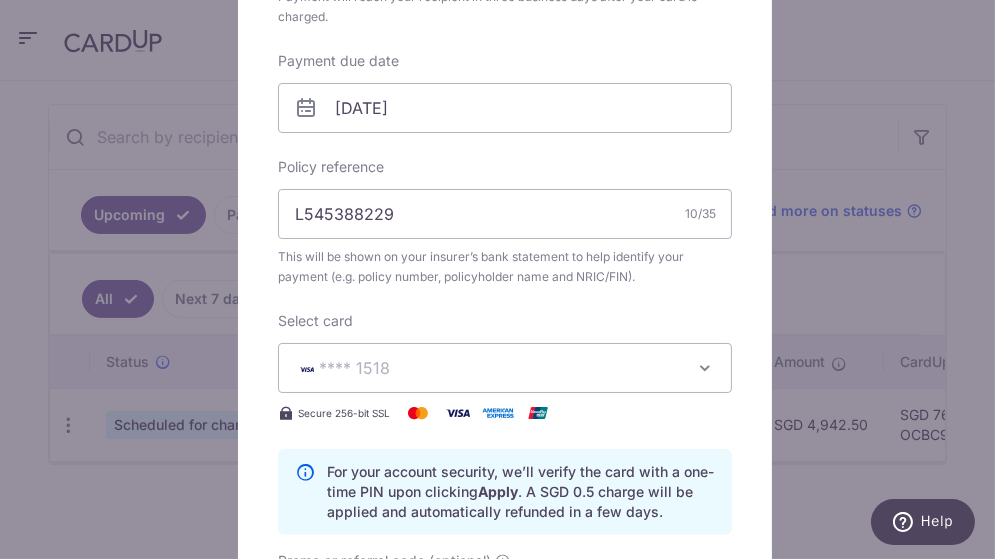scroll, scrollTop: 0, scrollLeft: 0, axis: both 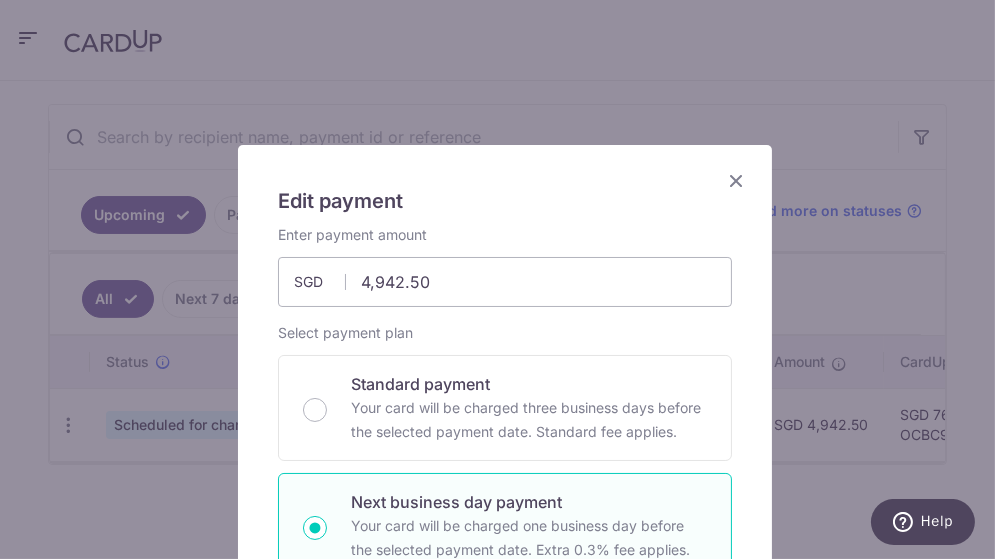 click at bounding box center (736, 180) 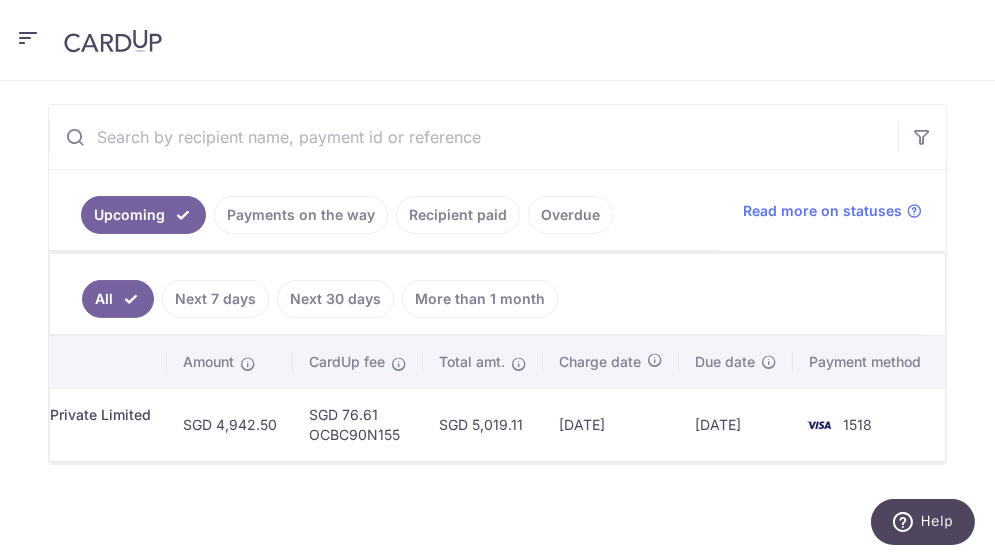 scroll, scrollTop: 0, scrollLeft: 599, axis: horizontal 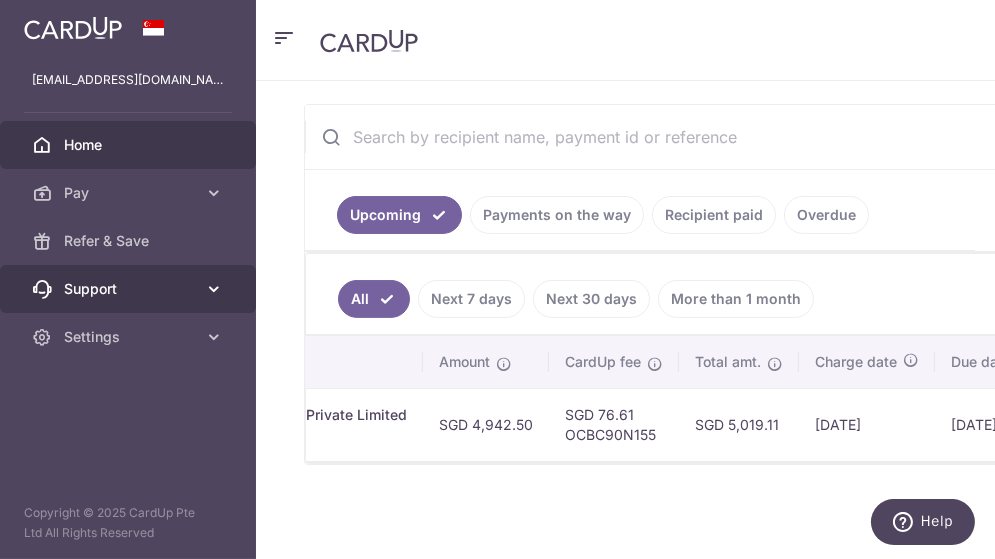 click on "Support" at bounding box center [130, 289] 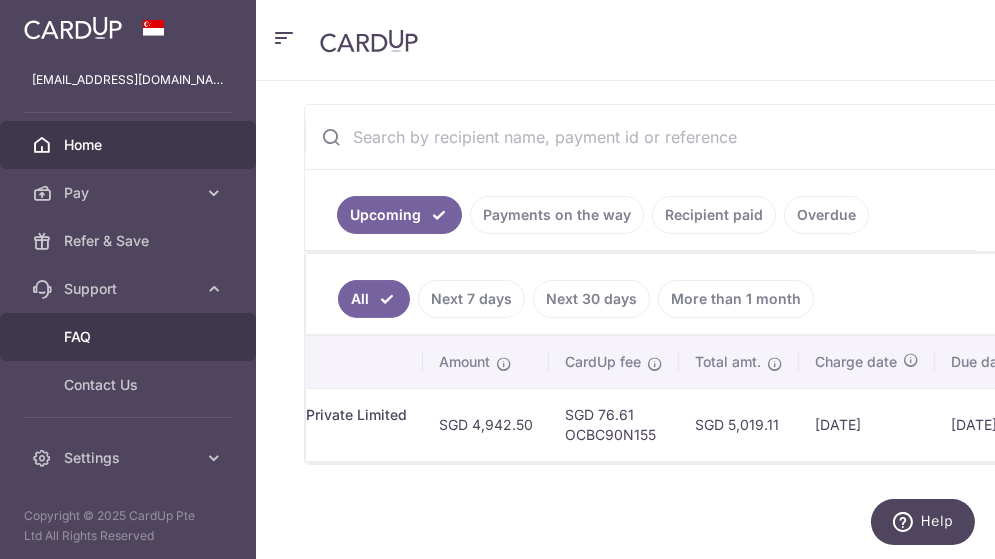 click on "FAQ" at bounding box center [130, 337] 